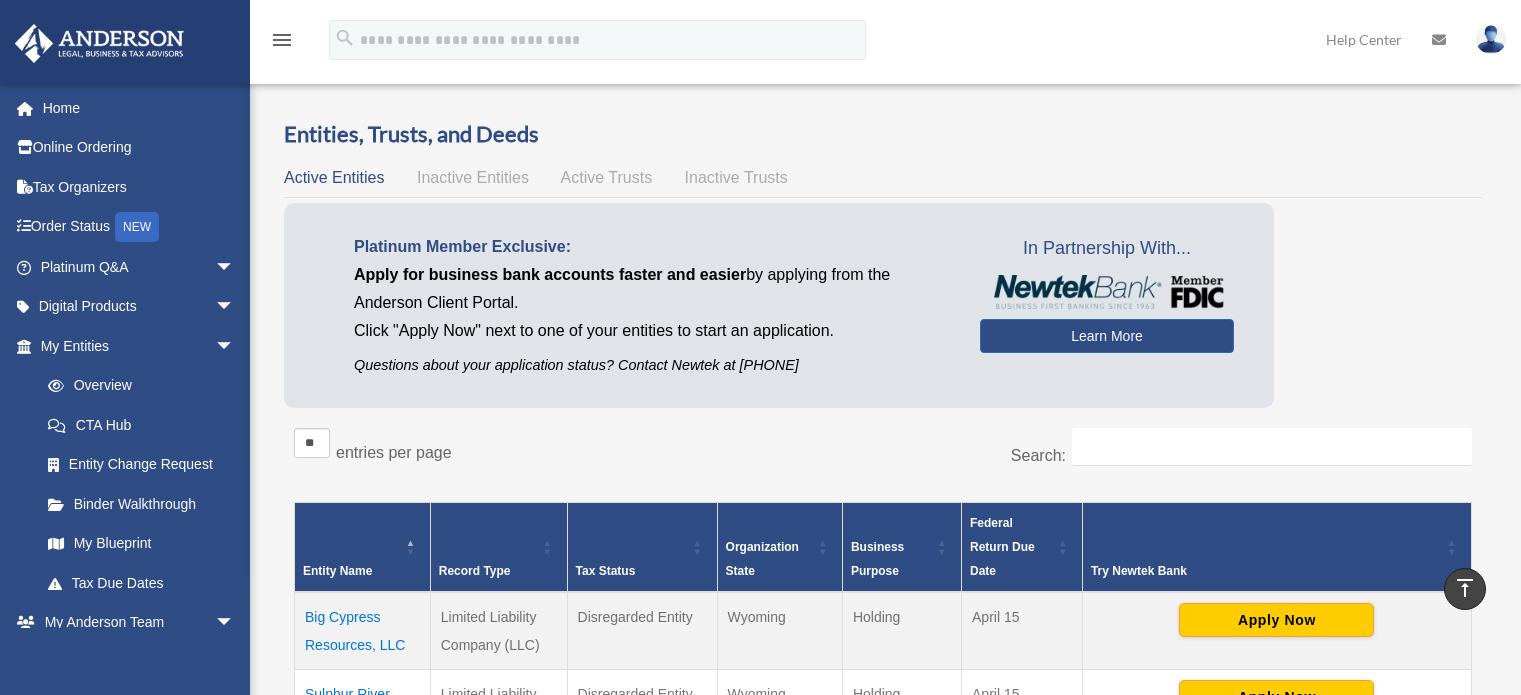 scroll, scrollTop: 463, scrollLeft: 0, axis: vertical 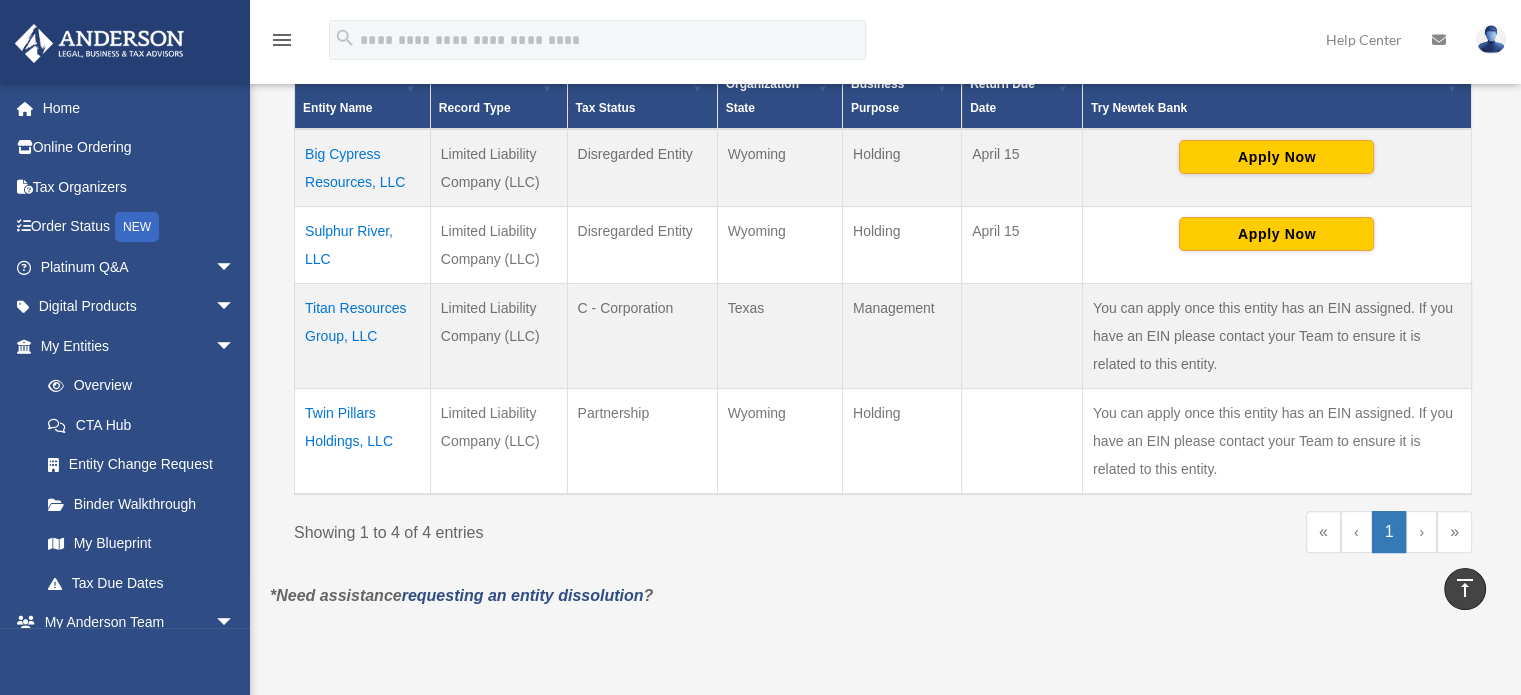 drag, startPoint x: 394, startPoint y: 334, endPoint x: 303, endPoint y: 312, distance: 93.62158 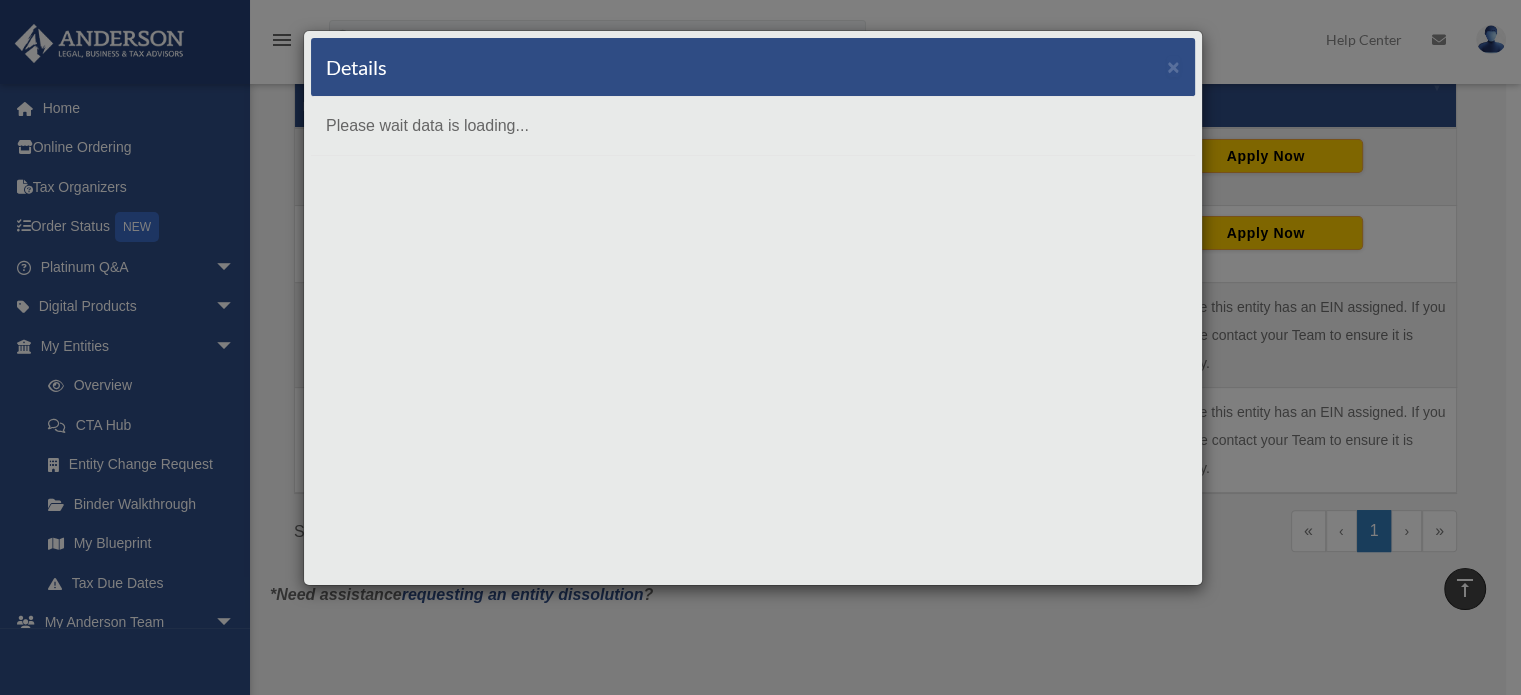 scroll, scrollTop: 0, scrollLeft: 0, axis: both 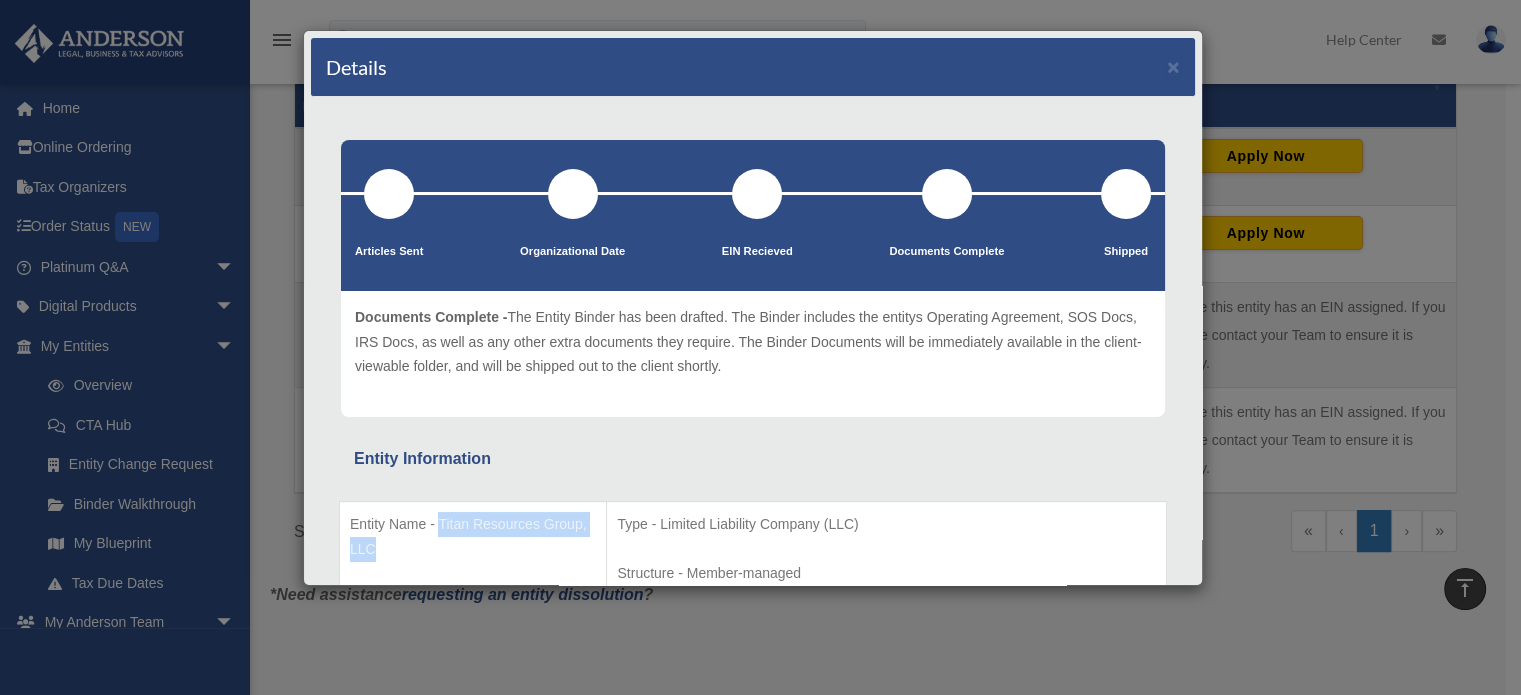 drag, startPoint x: 621, startPoint y: 529, endPoint x: 438, endPoint y: 531, distance: 183.01093 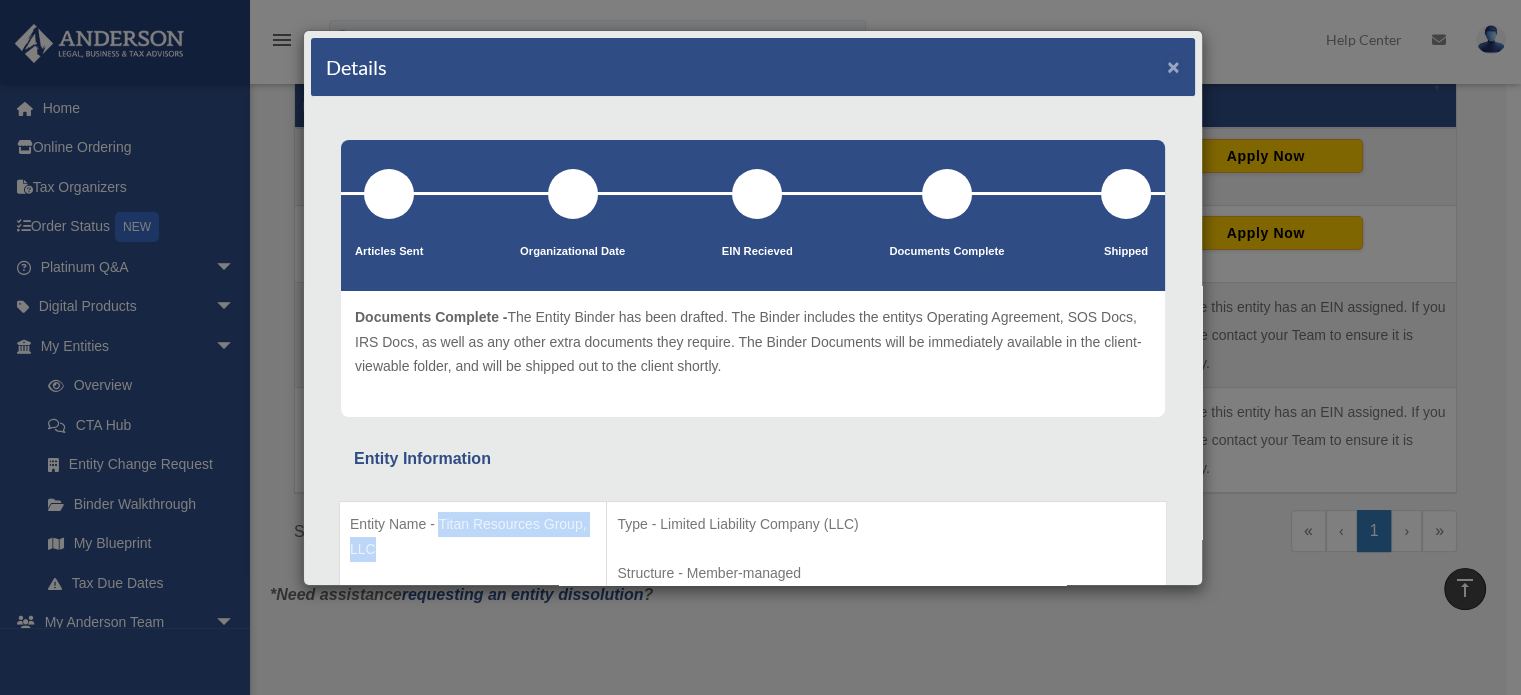 click on "×" at bounding box center (1173, 66) 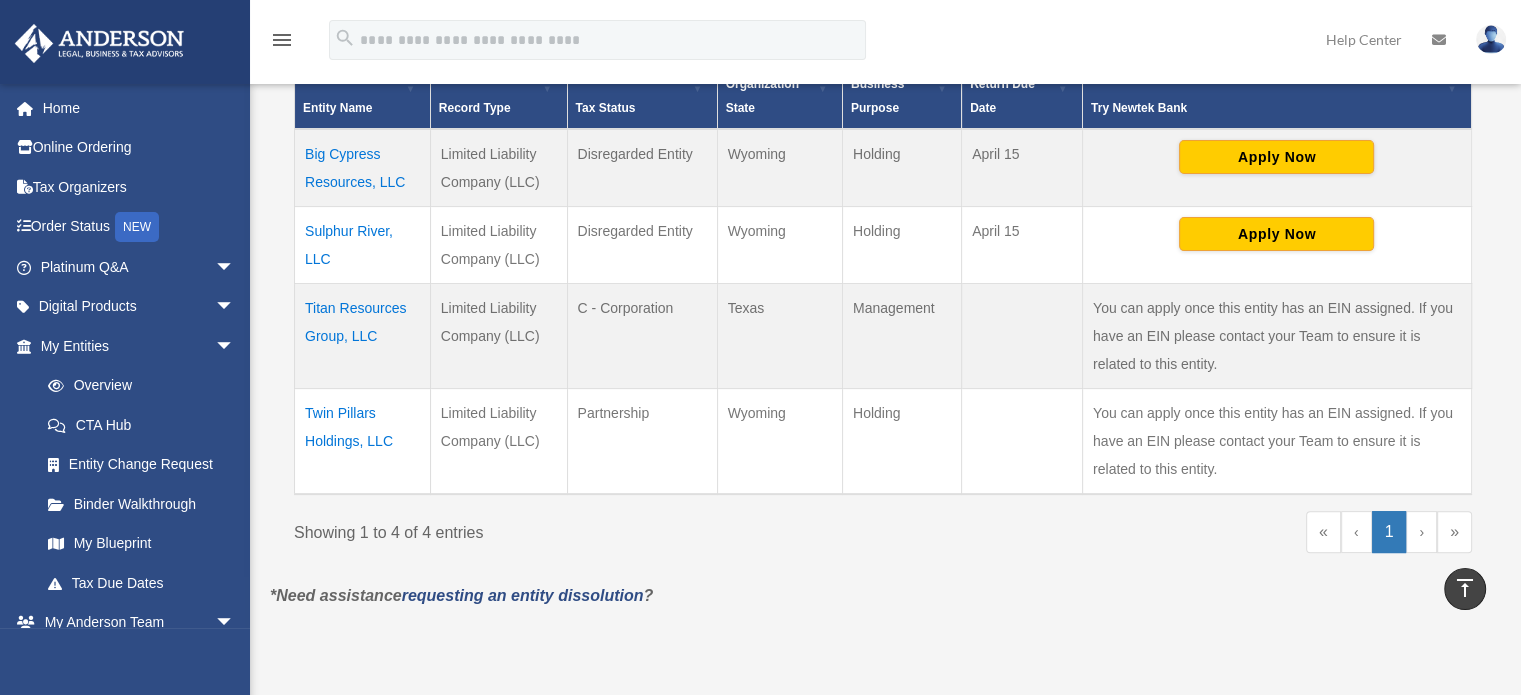 click on "Titan Resources Group, LLC" at bounding box center (363, 335) 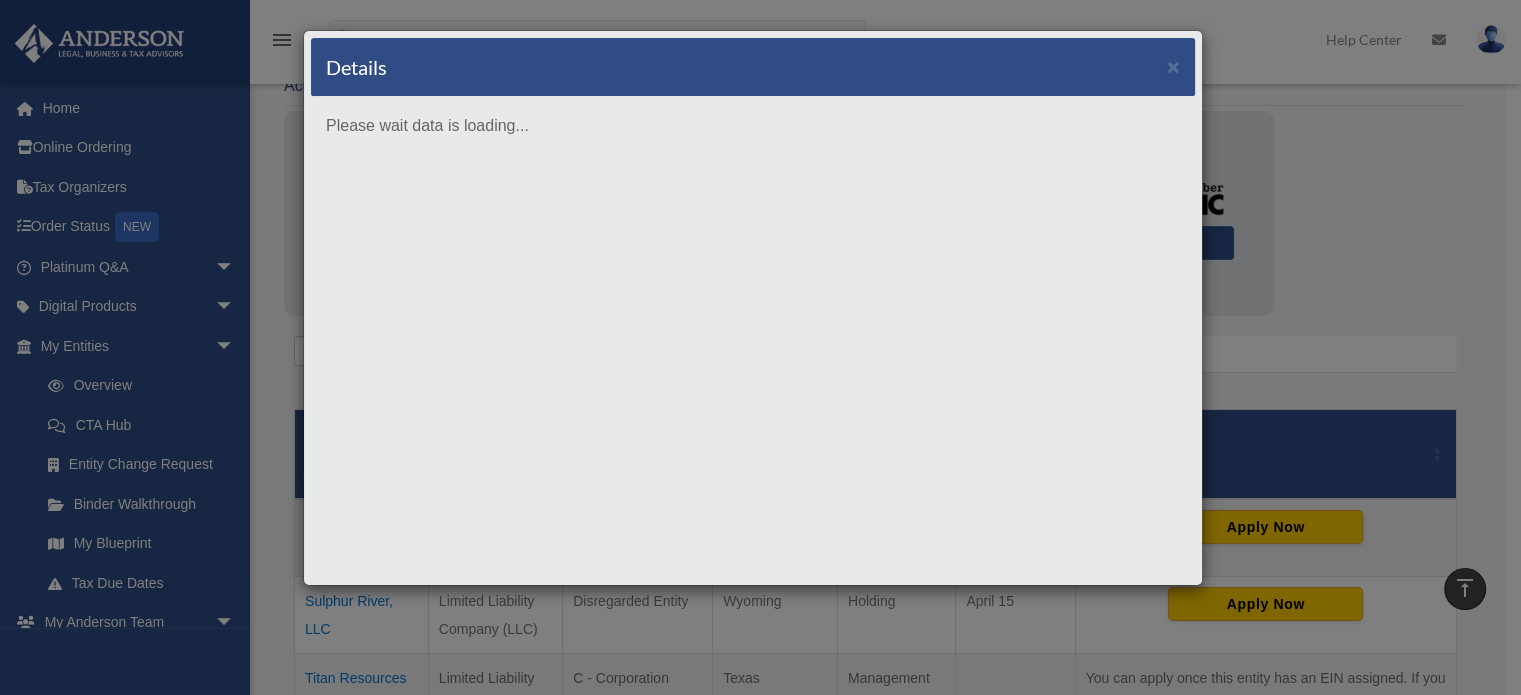 scroll, scrollTop: 61, scrollLeft: 0, axis: vertical 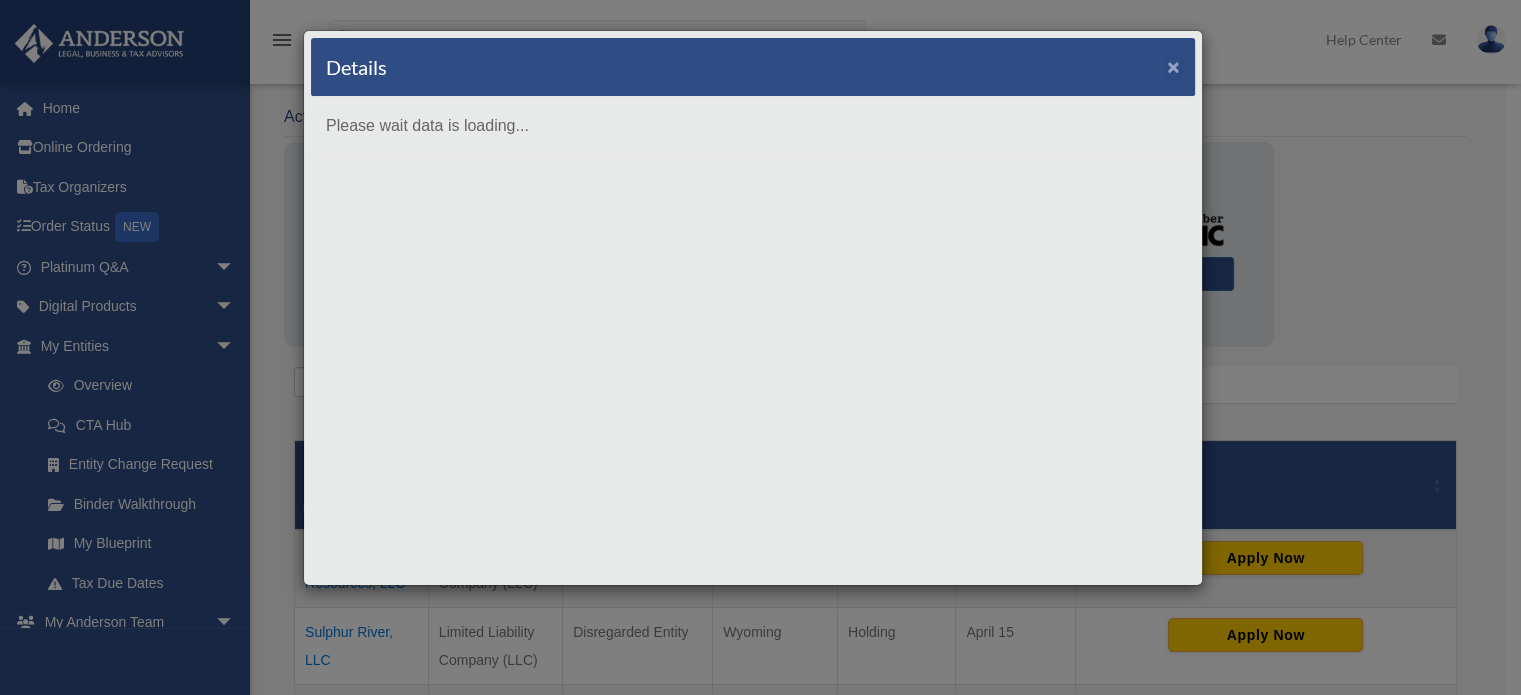 click on "×" at bounding box center [1173, 66] 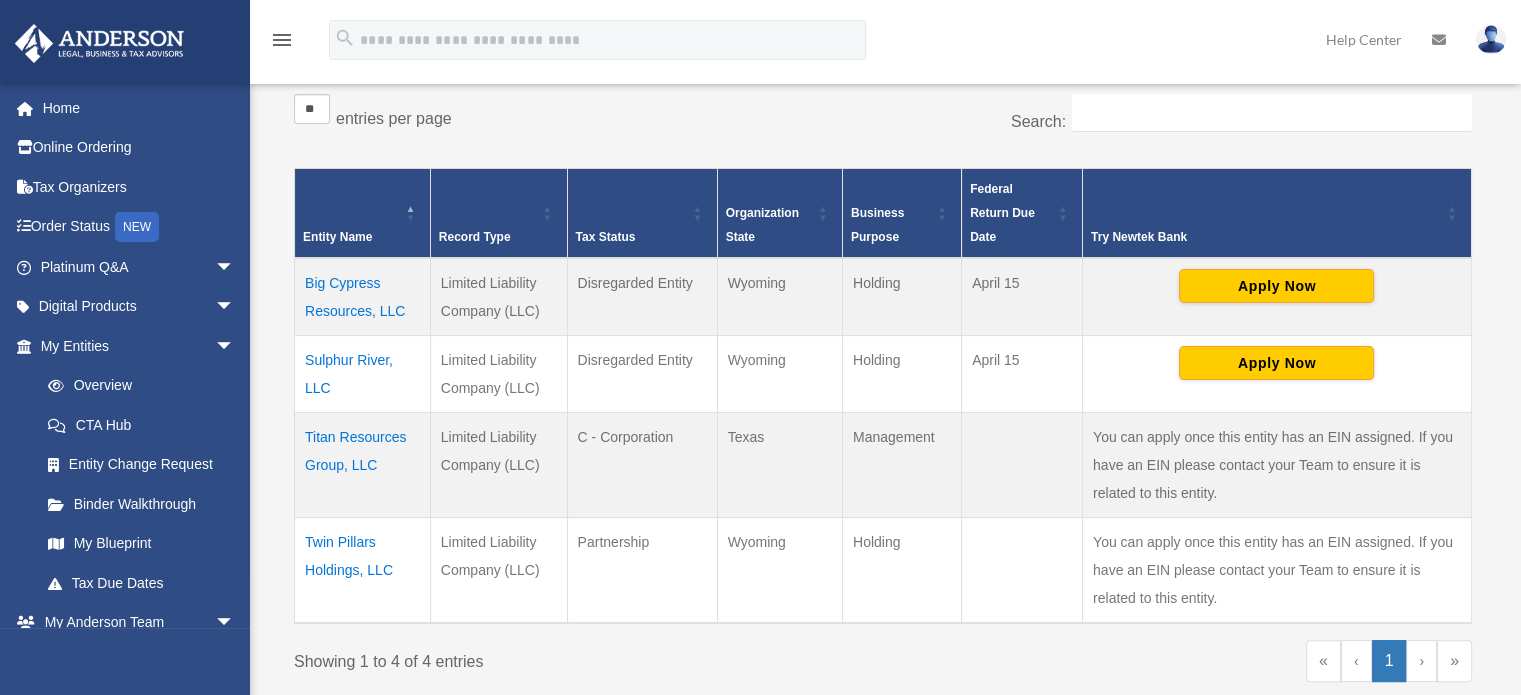 scroll, scrollTop: 361, scrollLeft: 0, axis: vertical 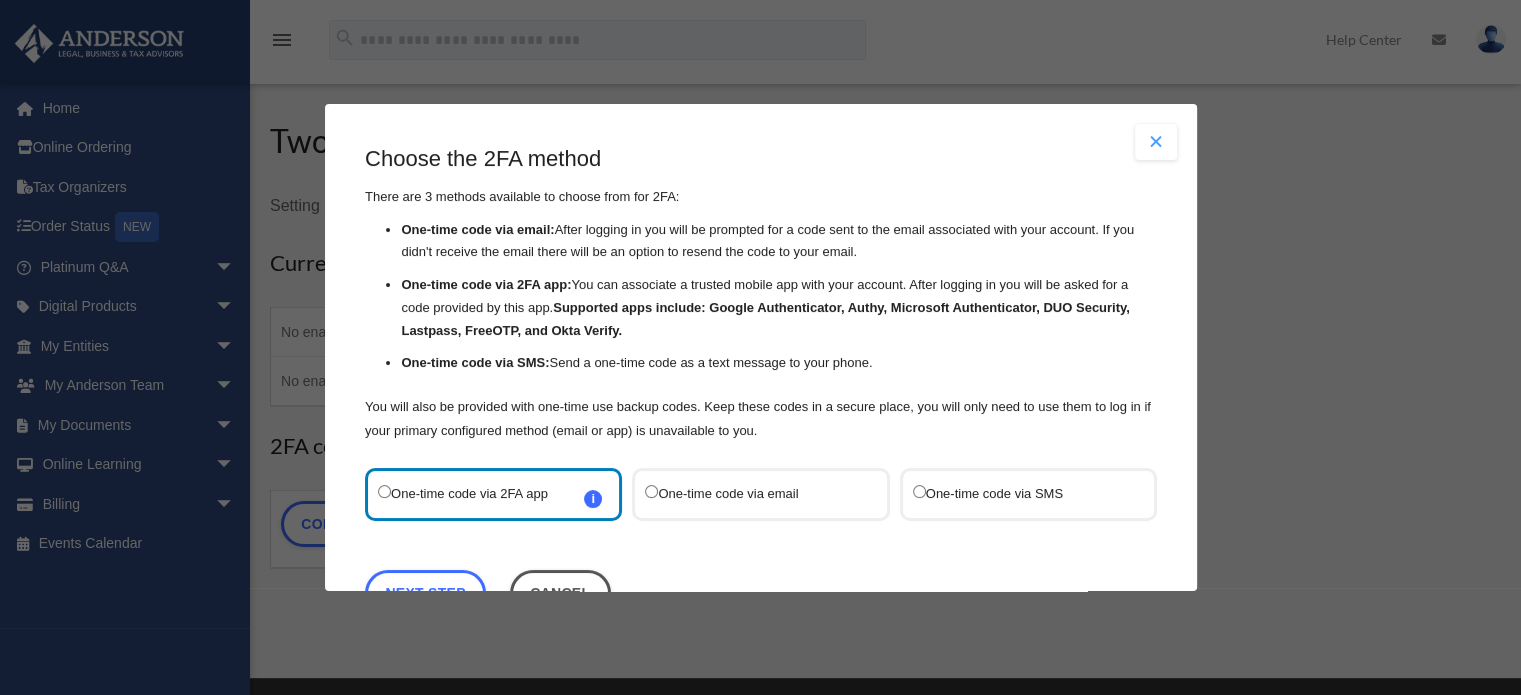 click at bounding box center (1156, 142) 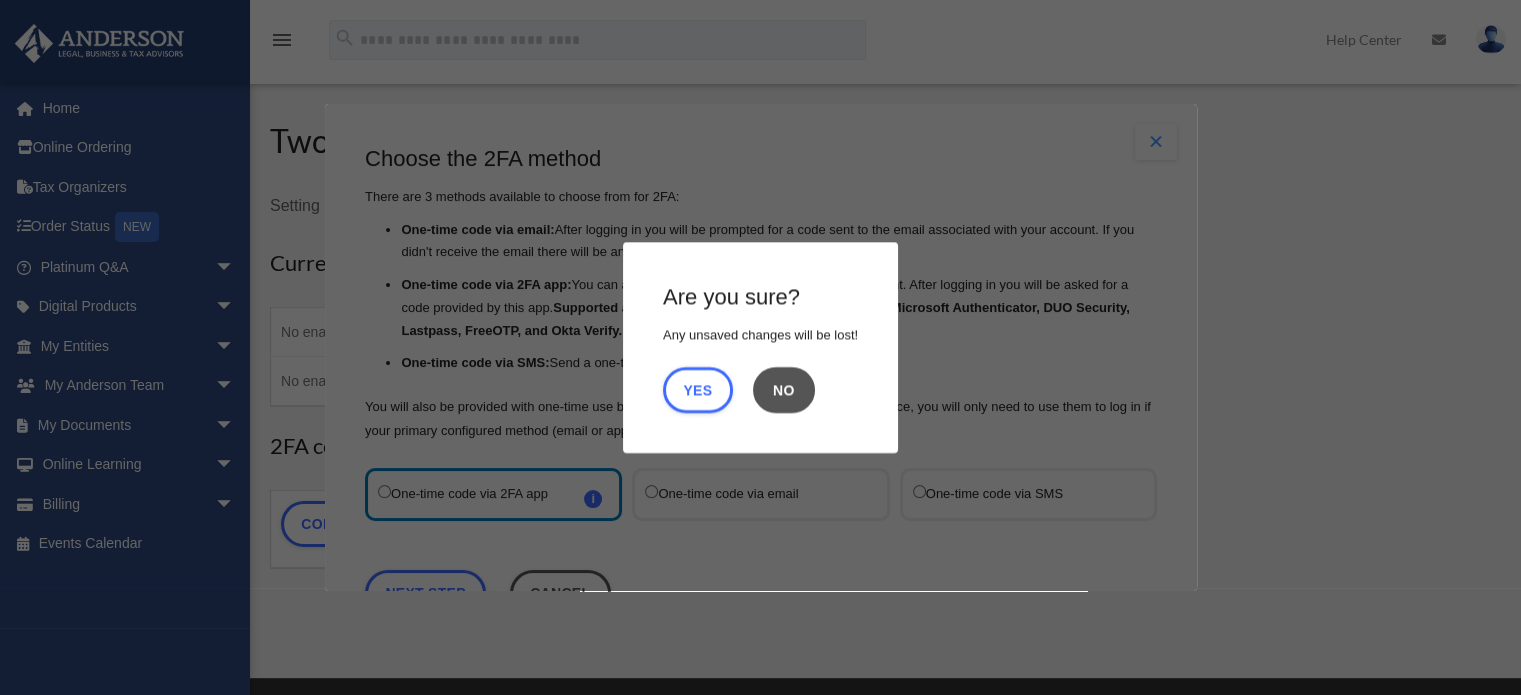 click on "No" at bounding box center [784, 390] 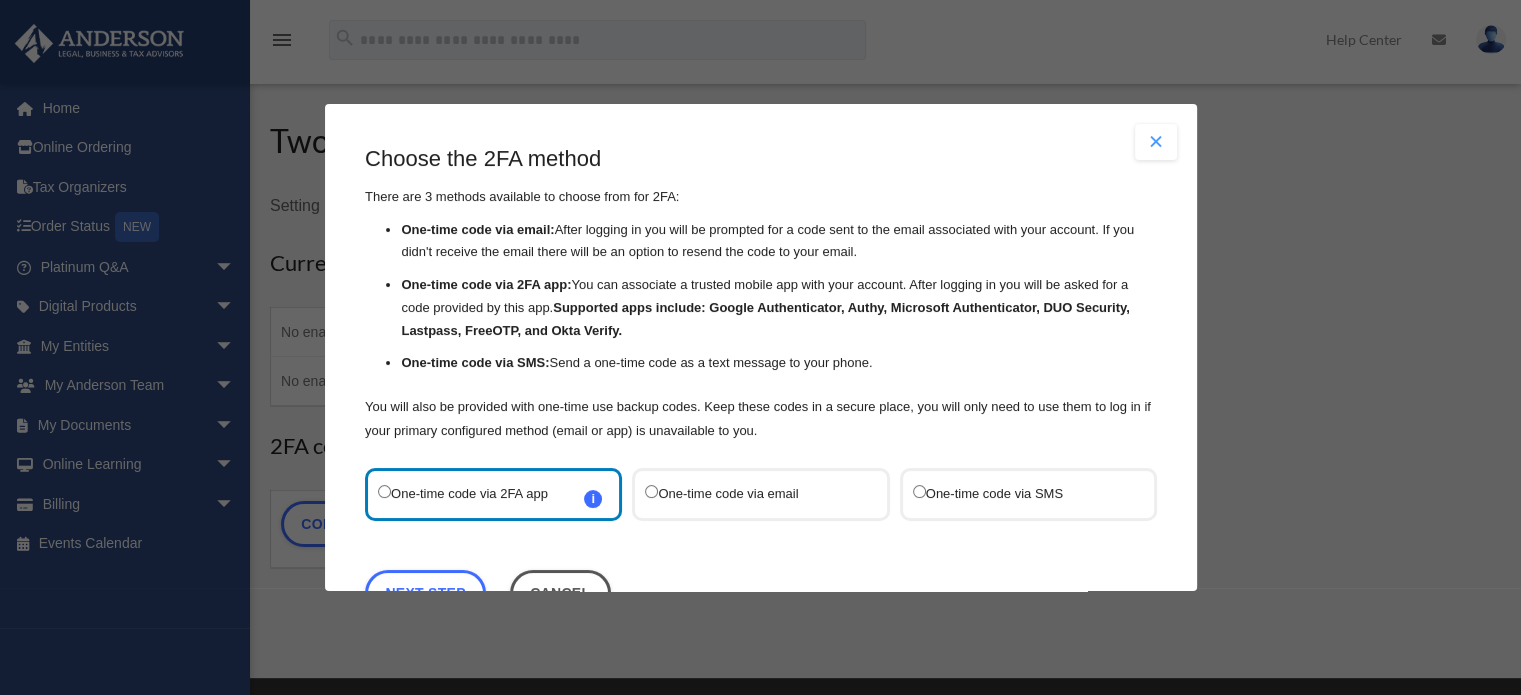 click at bounding box center [1156, 142] 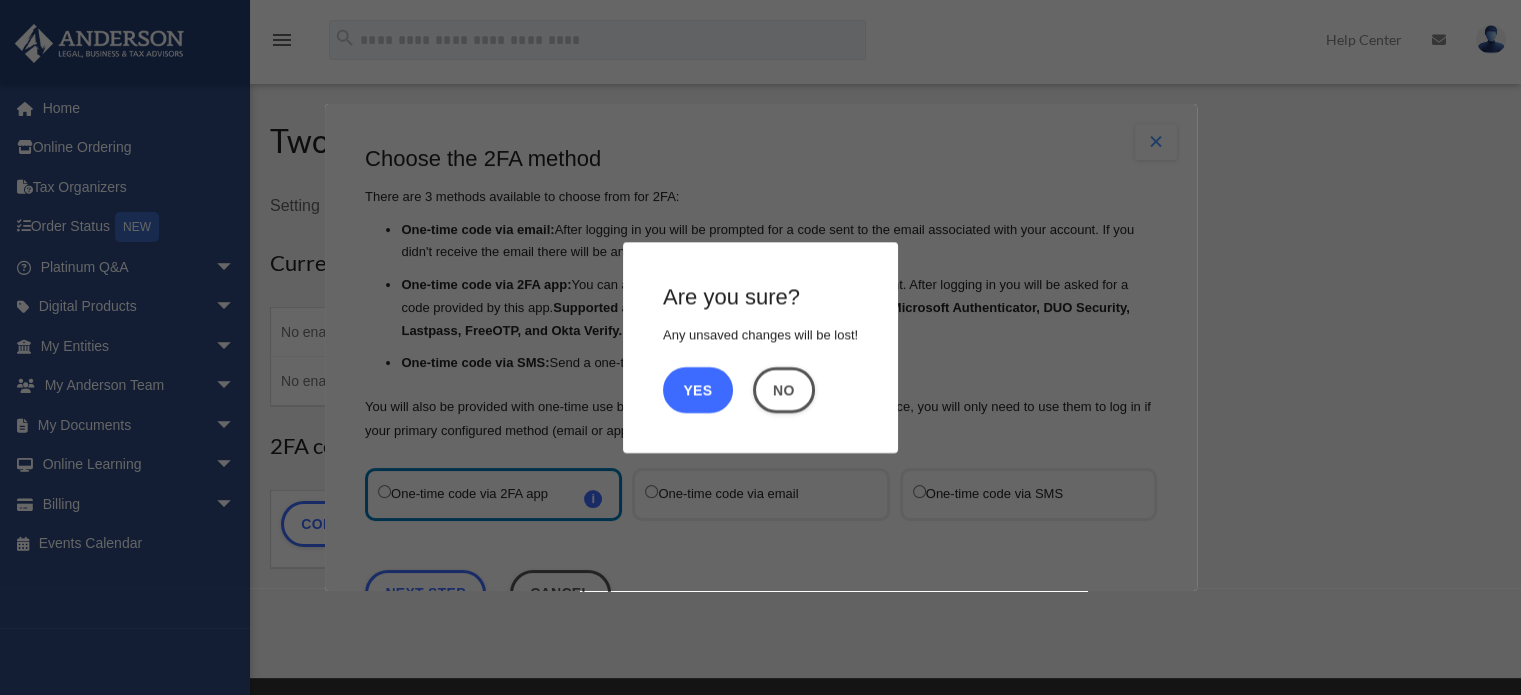 click on "Yes" at bounding box center [698, 390] 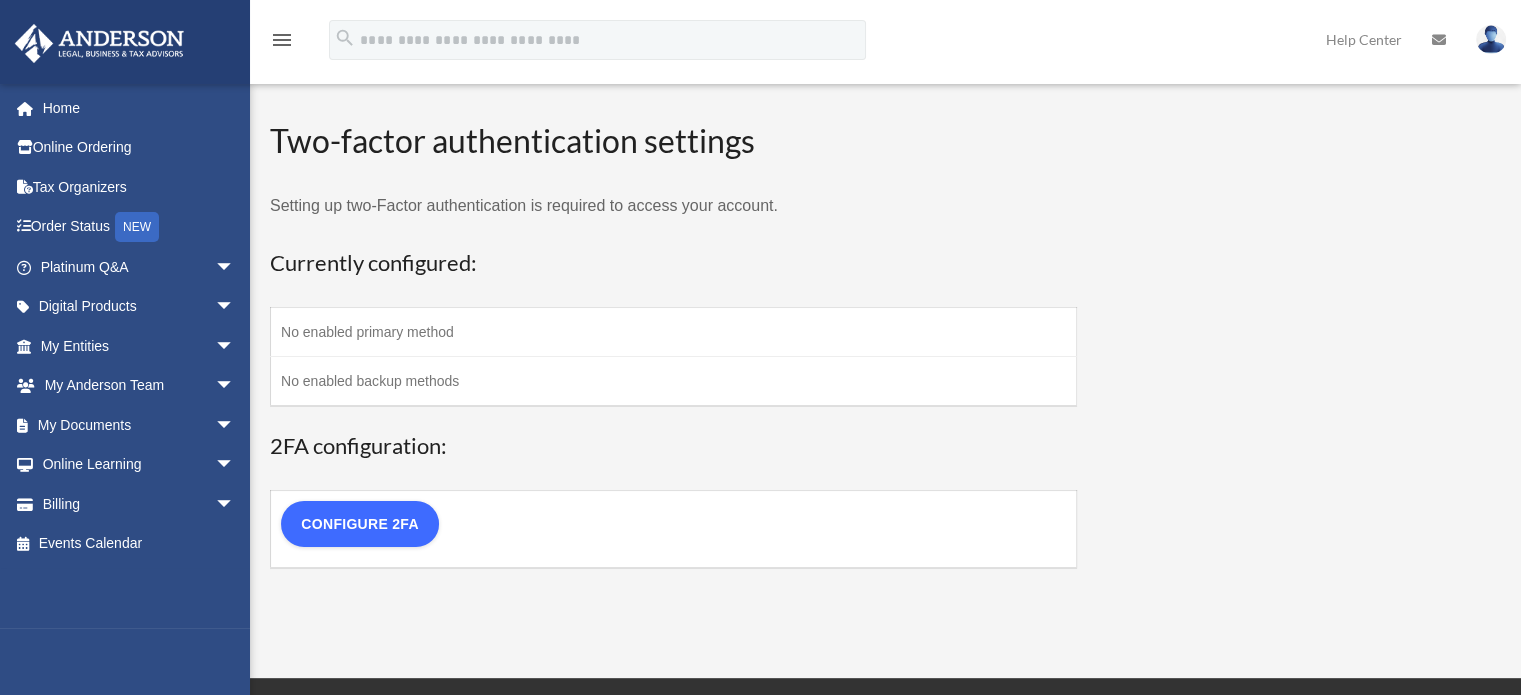 click on "Configure 2FA" at bounding box center (360, 524) 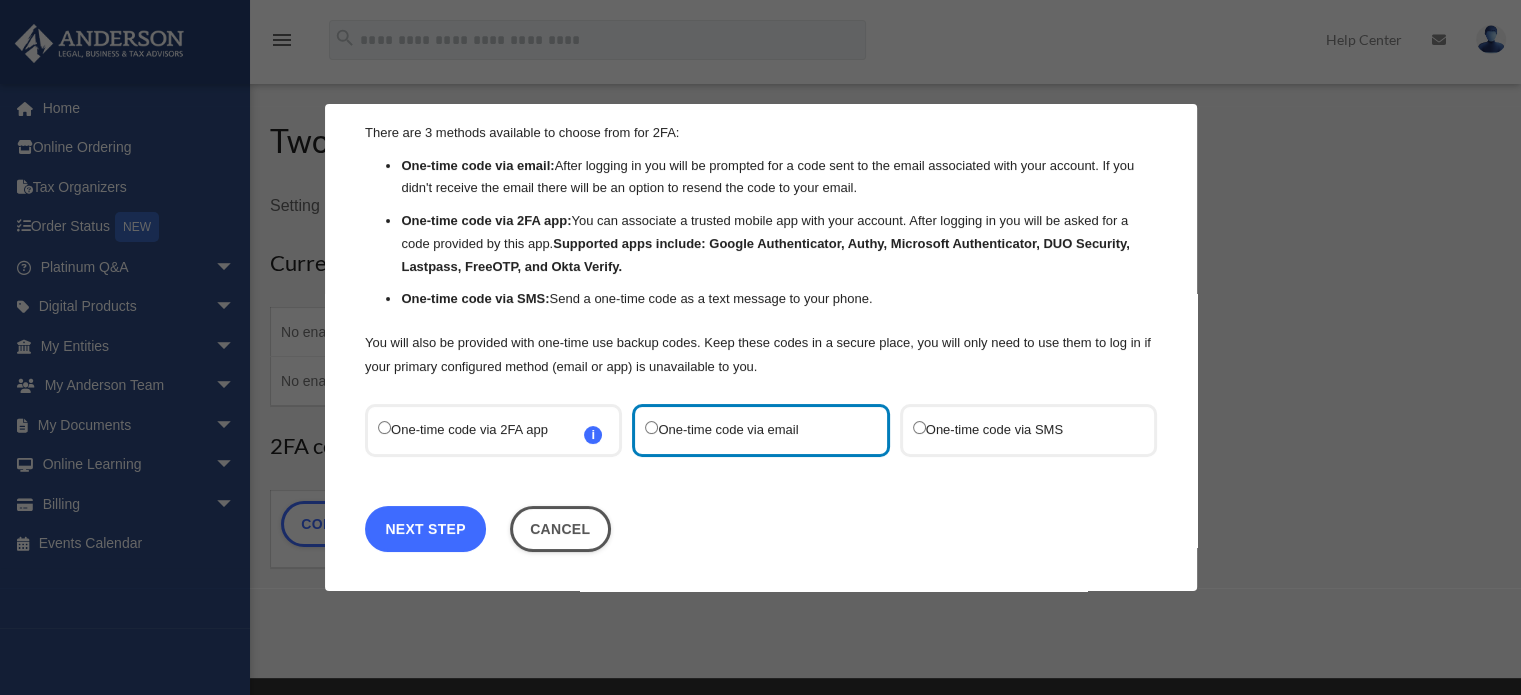 click on "Next Step" at bounding box center (425, 529) 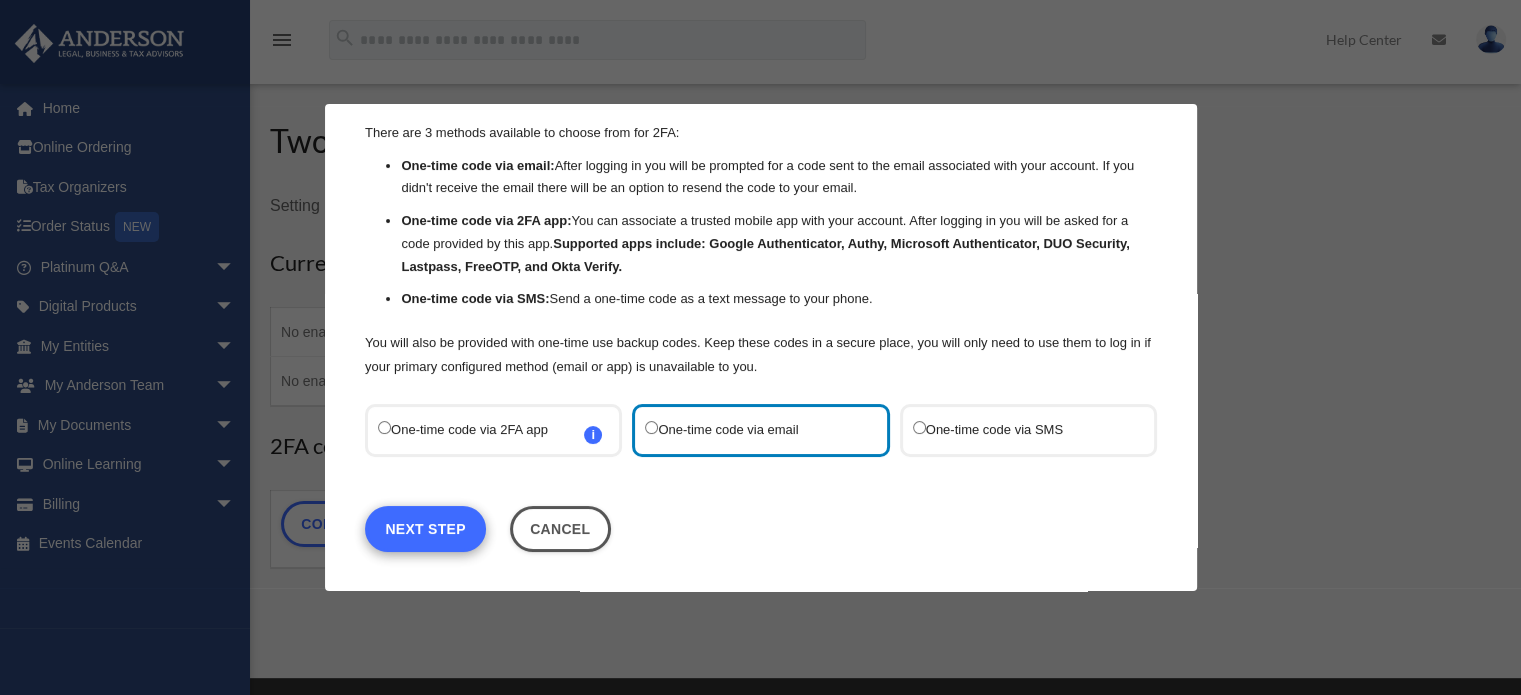 scroll, scrollTop: 36, scrollLeft: 0, axis: vertical 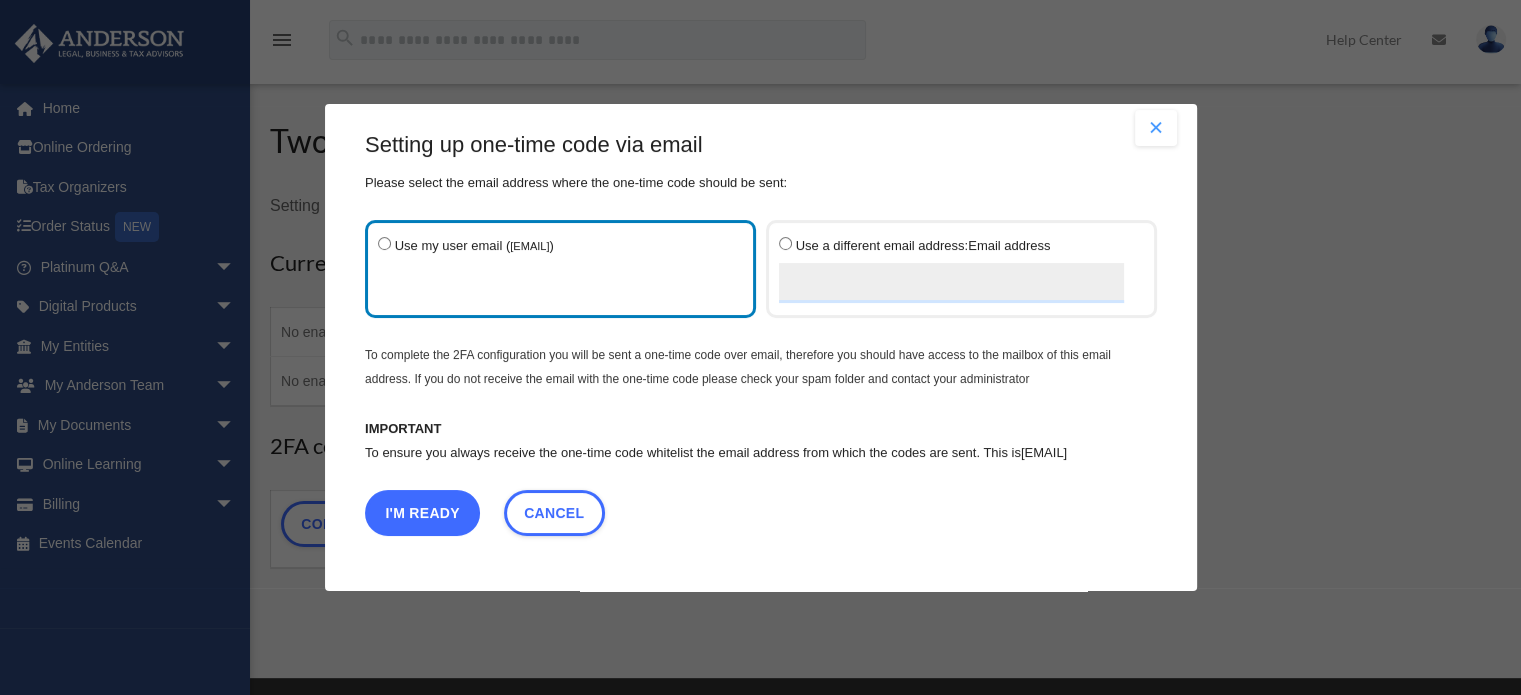 click on "I'm Ready" at bounding box center [422, 513] 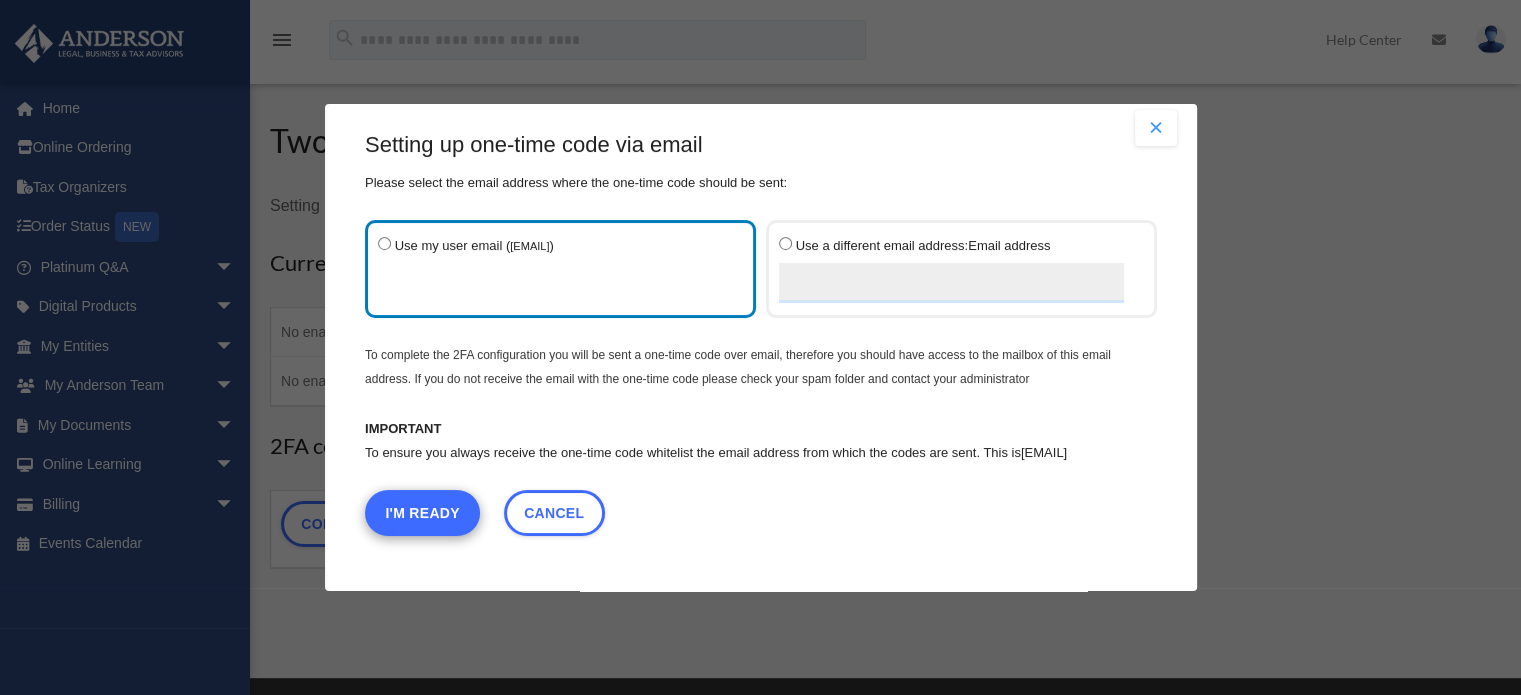scroll, scrollTop: 0, scrollLeft: 0, axis: both 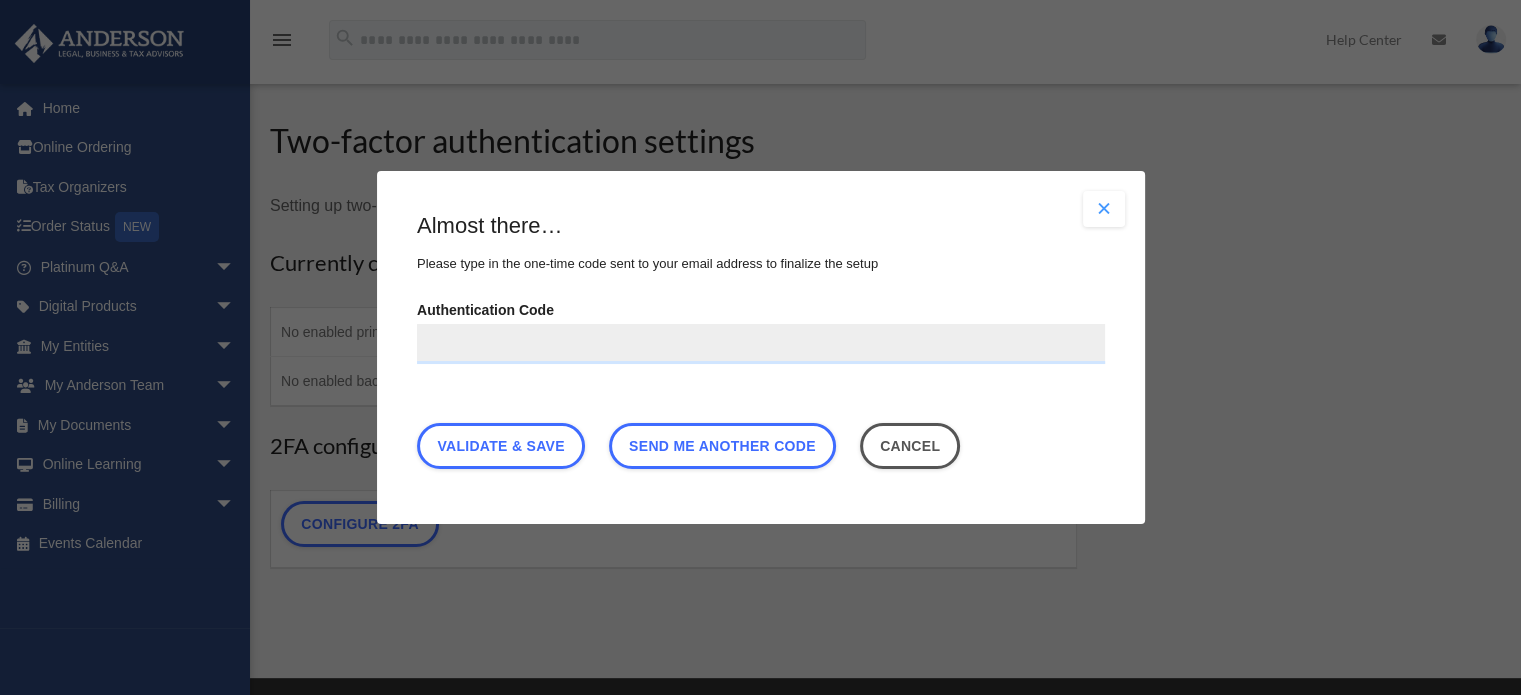 click on "Authentication Code" at bounding box center [761, 344] 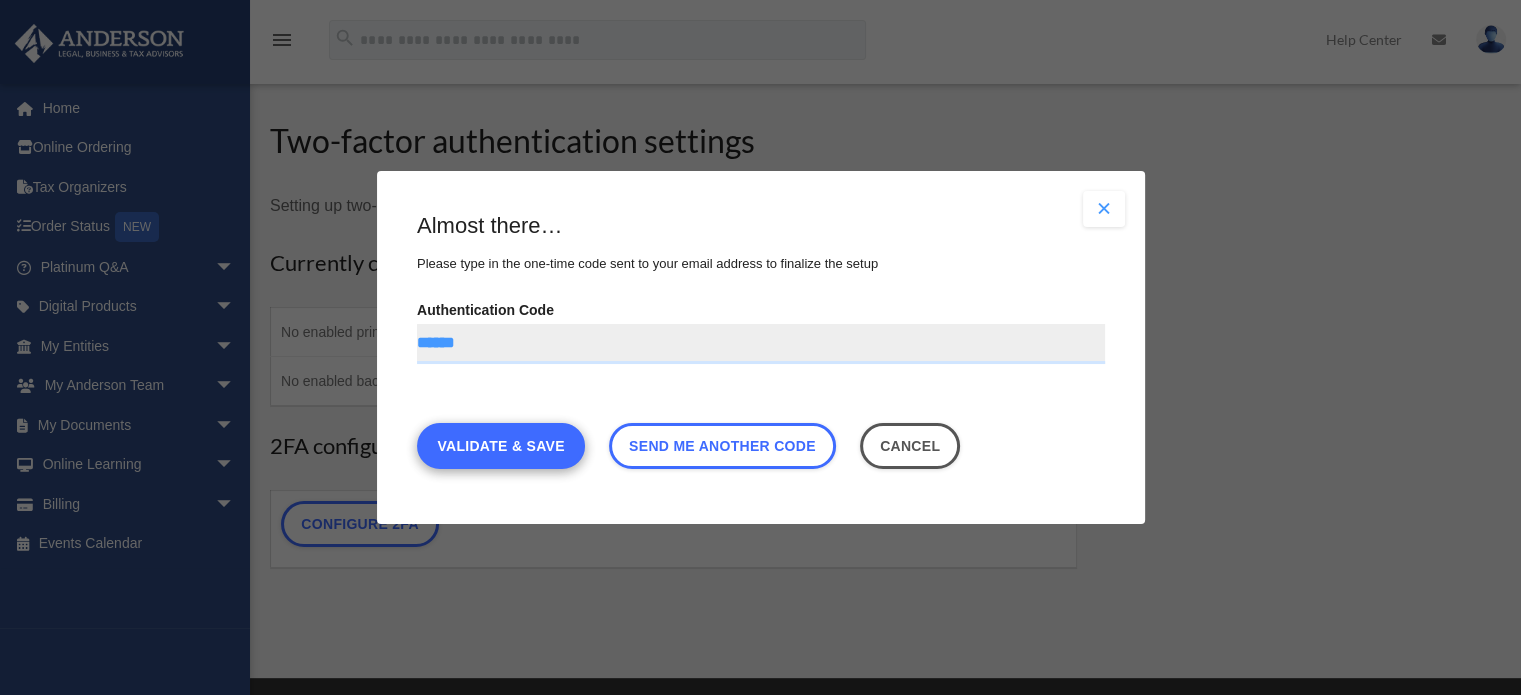 type on "******" 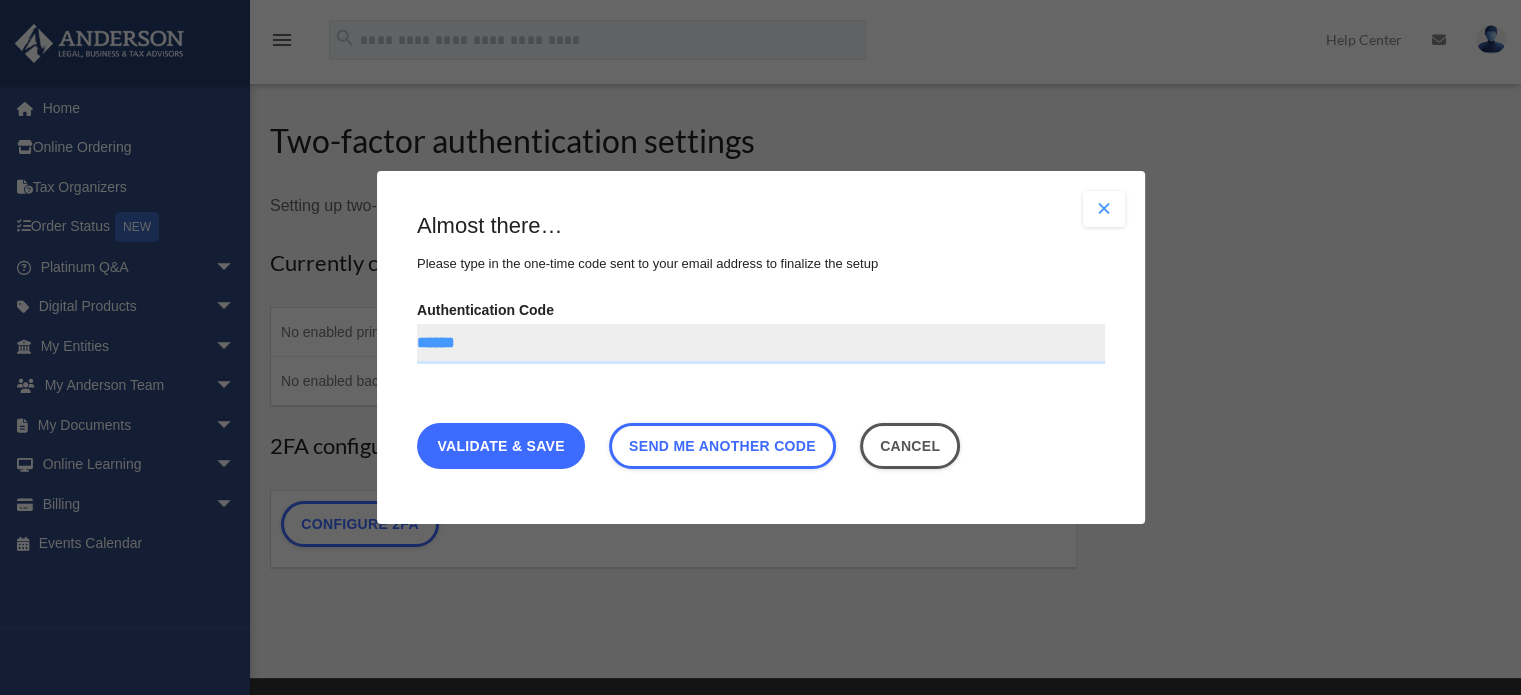 click on "Validate & Save" at bounding box center [501, 446] 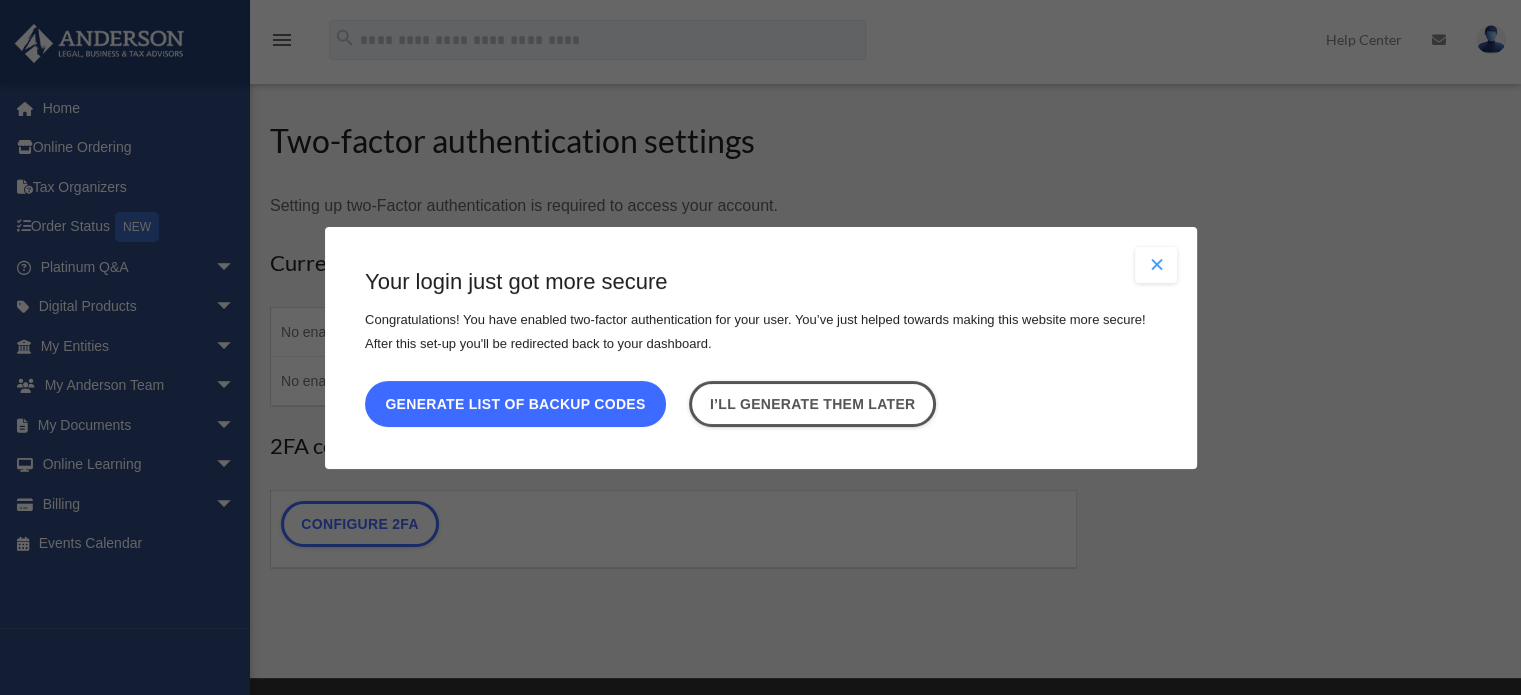 click on "Generate list of backup codes" at bounding box center (515, 403) 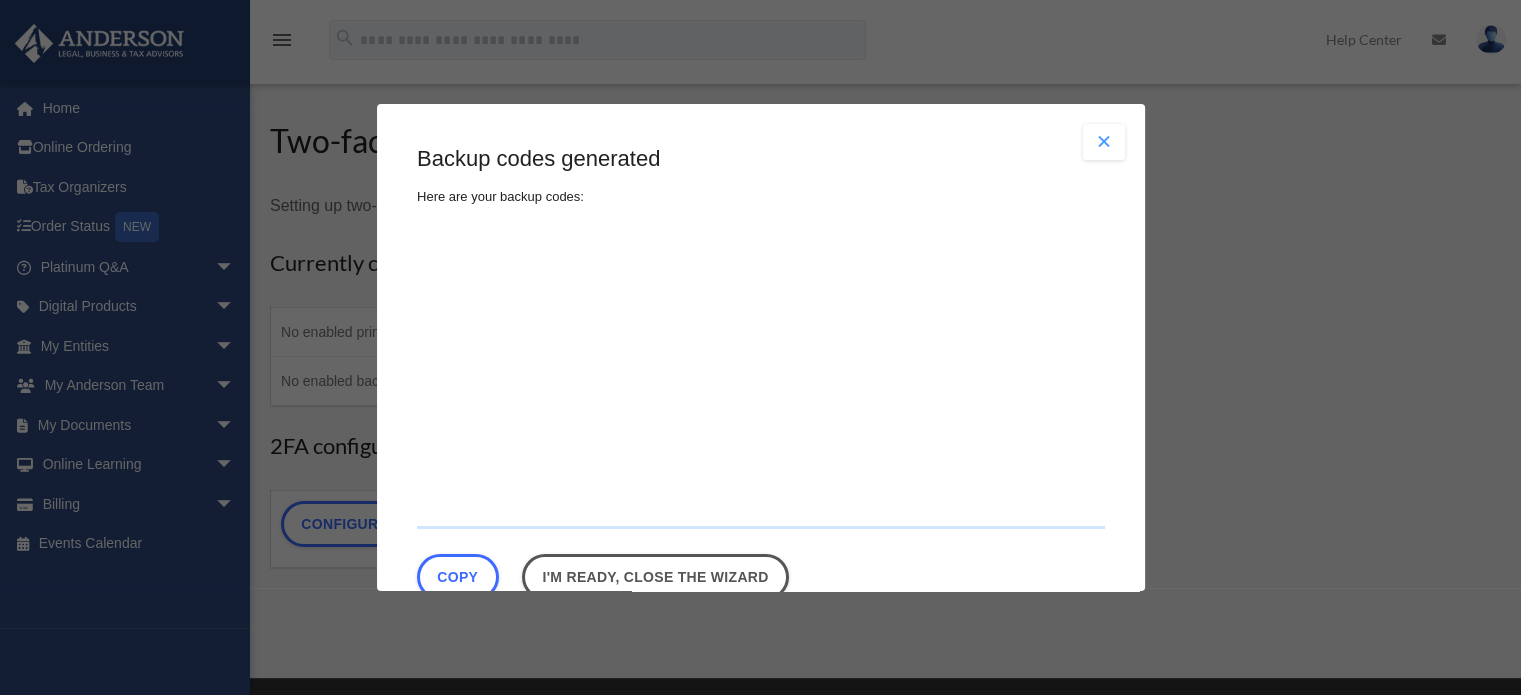 type on "**********" 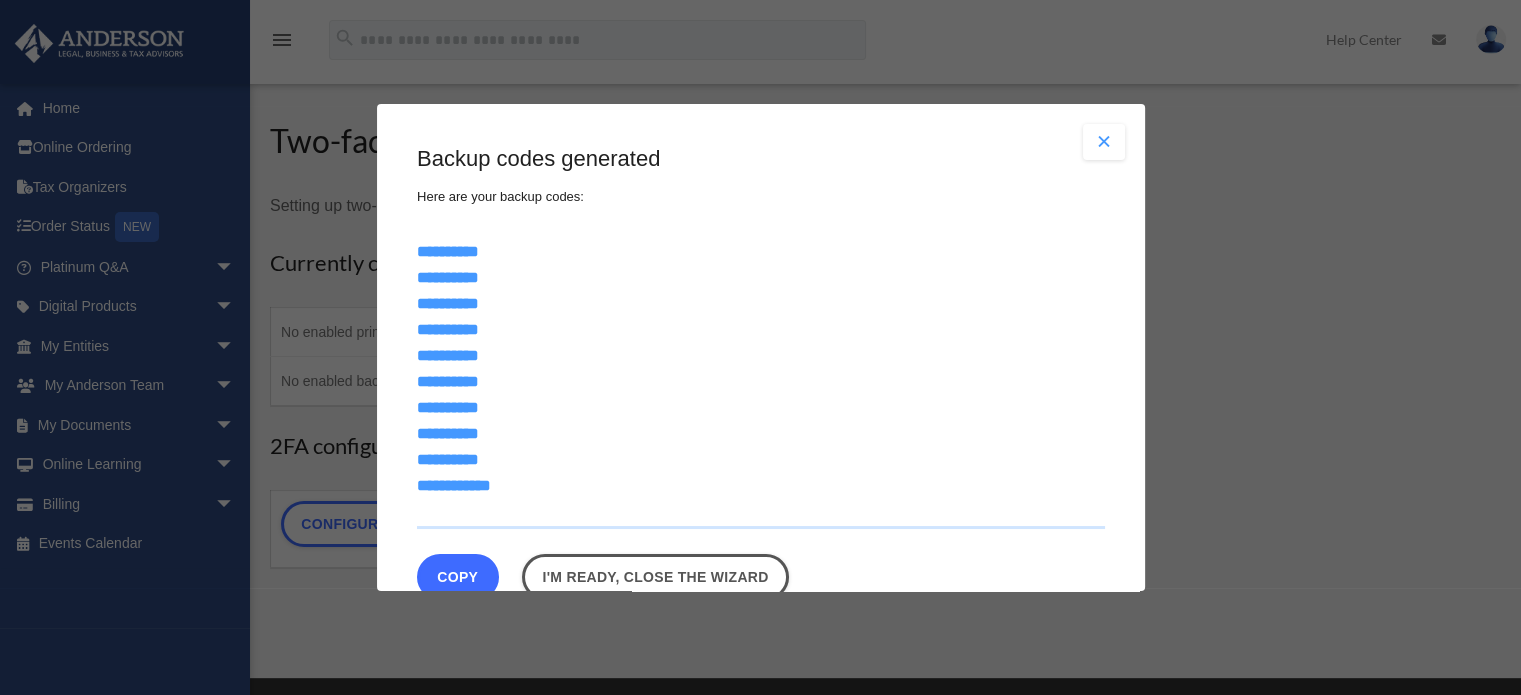 click on "Copy" at bounding box center [458, 577] 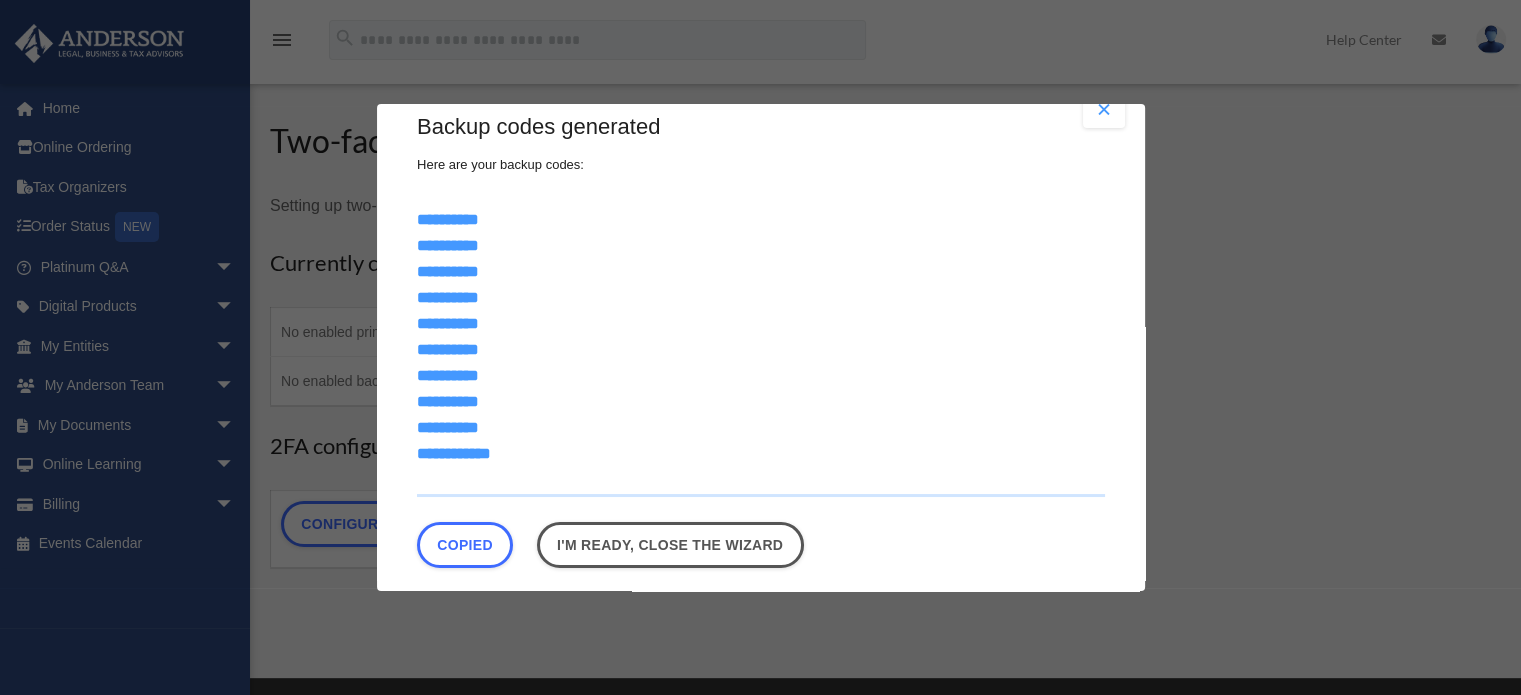 scroll, scrollTop: 50, scrollLeft: 0, axis: vertical 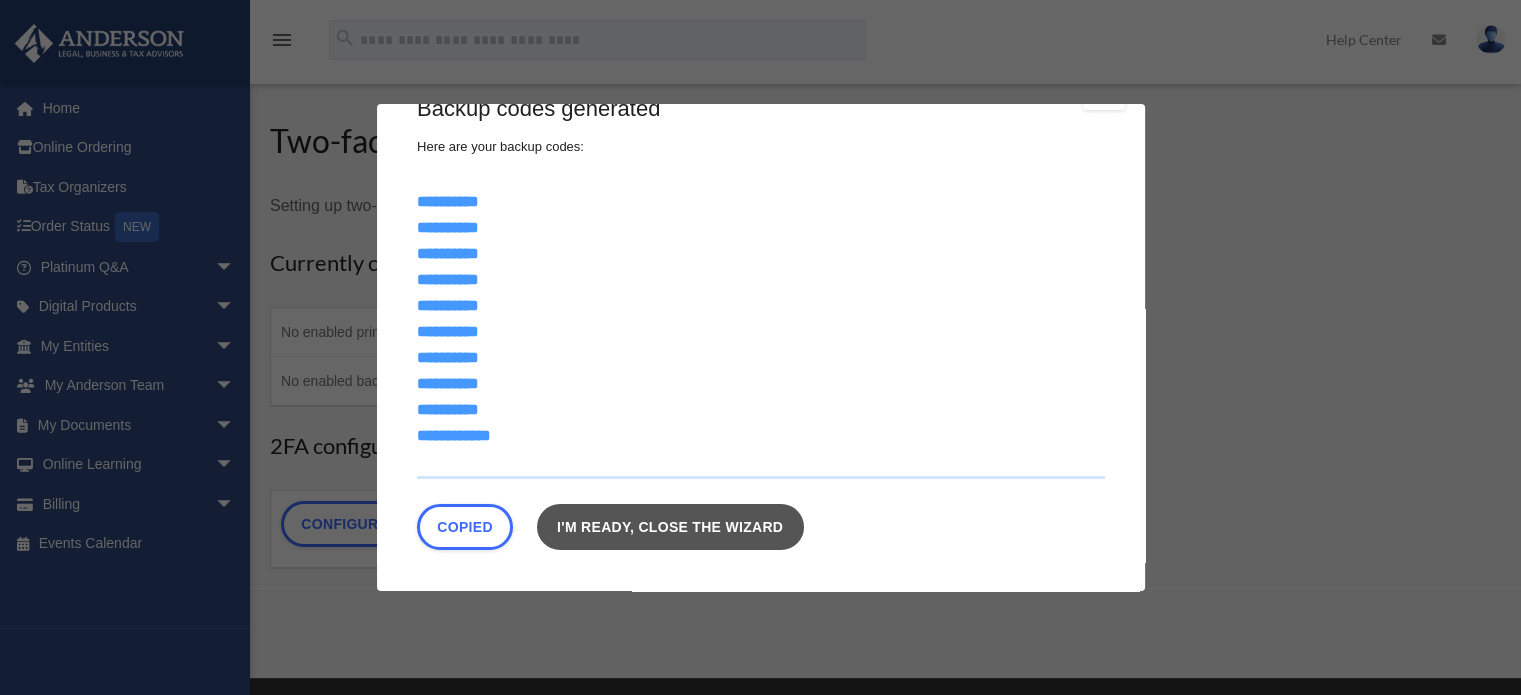 click on "I'm ready, close the wizard" at bounding box center [669, 527] 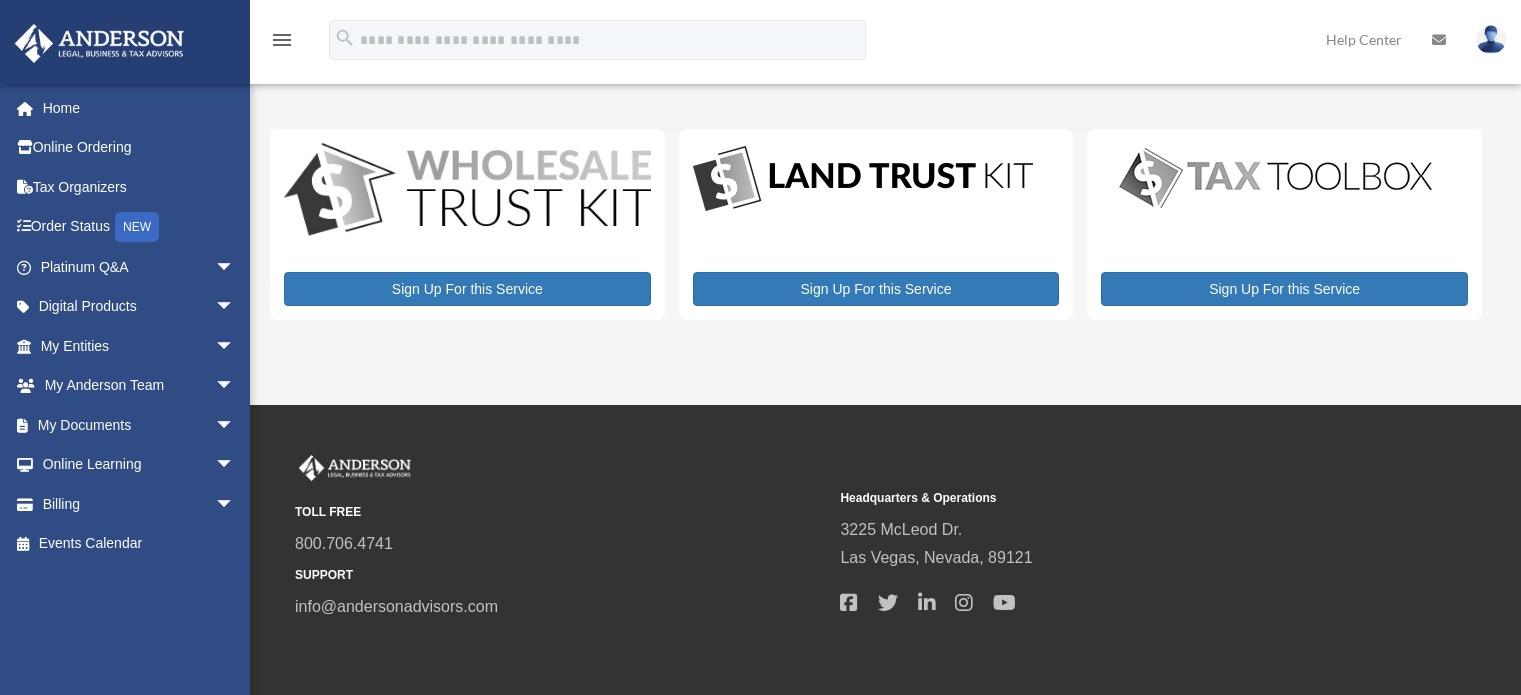scroll, scrollTop: 0, scrollLeft: 0, axis: both 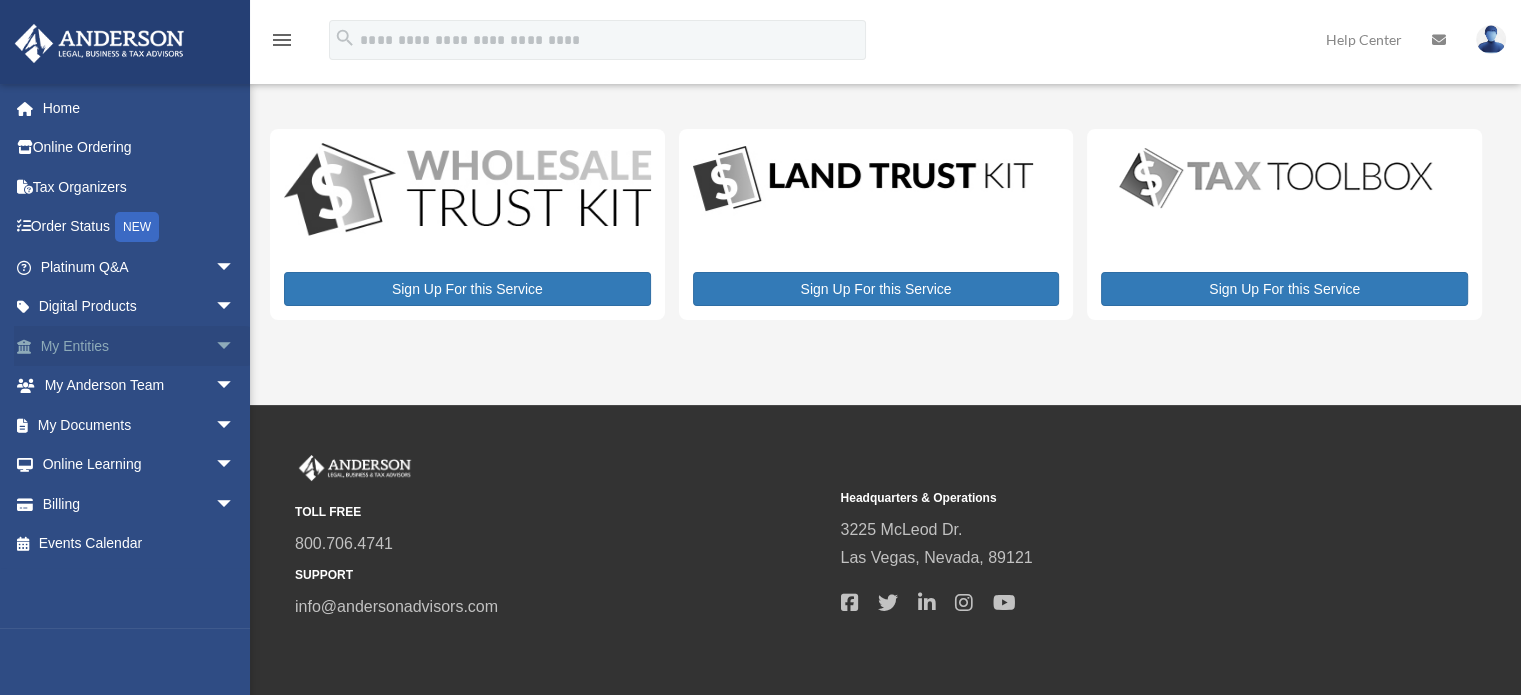 click on "My Entities arrow_drop_down" at bounding box center [139, 346] 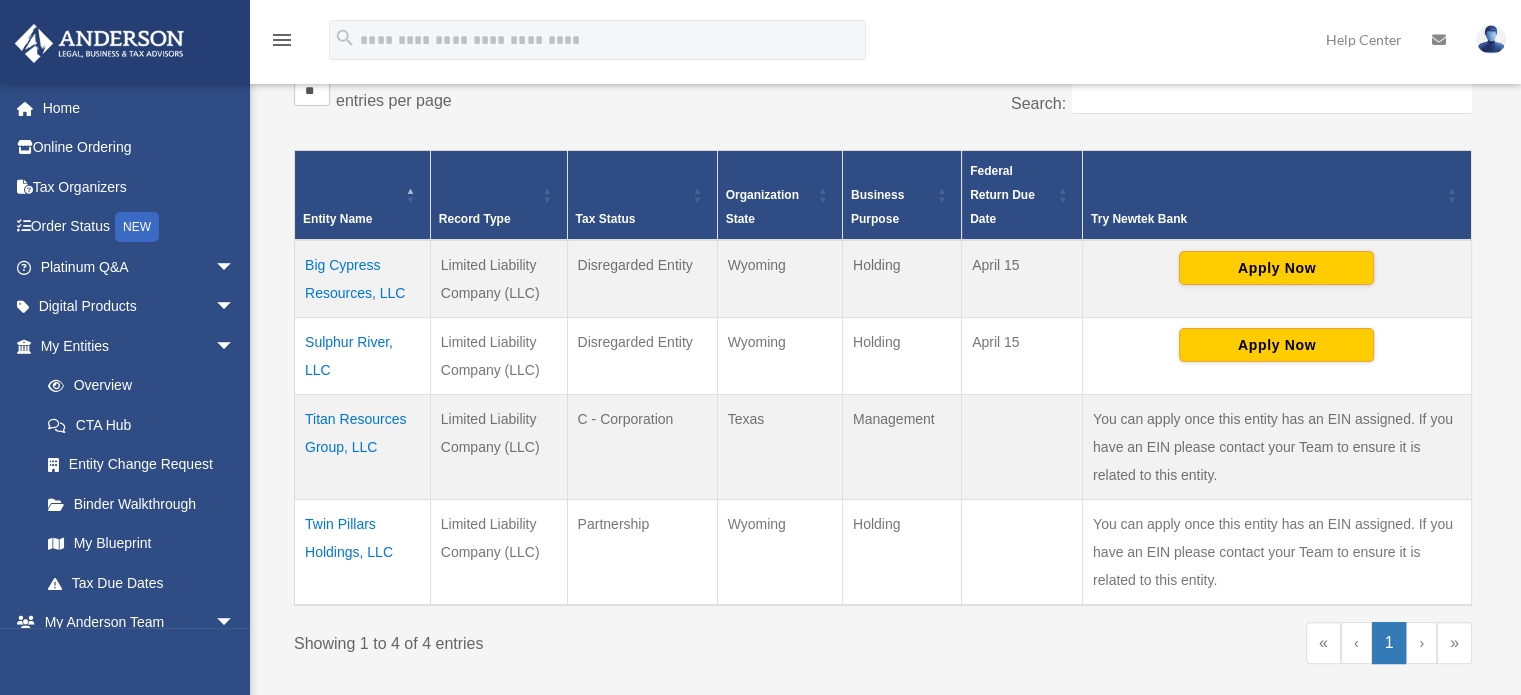scroll, scrollTop: 400, scrollLeft: 0, axis: vertical 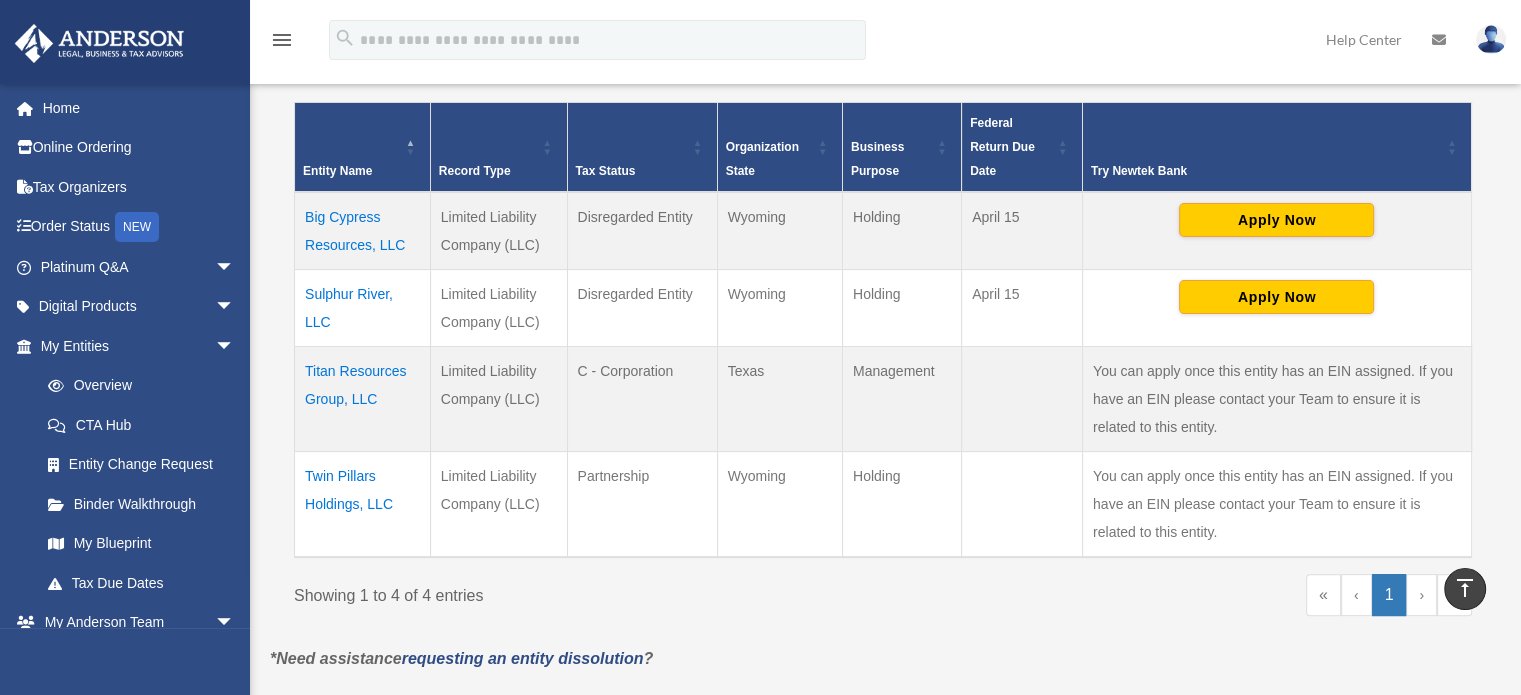 click on "Titan Resources Group, LLC" at bounding box center (363, 398) 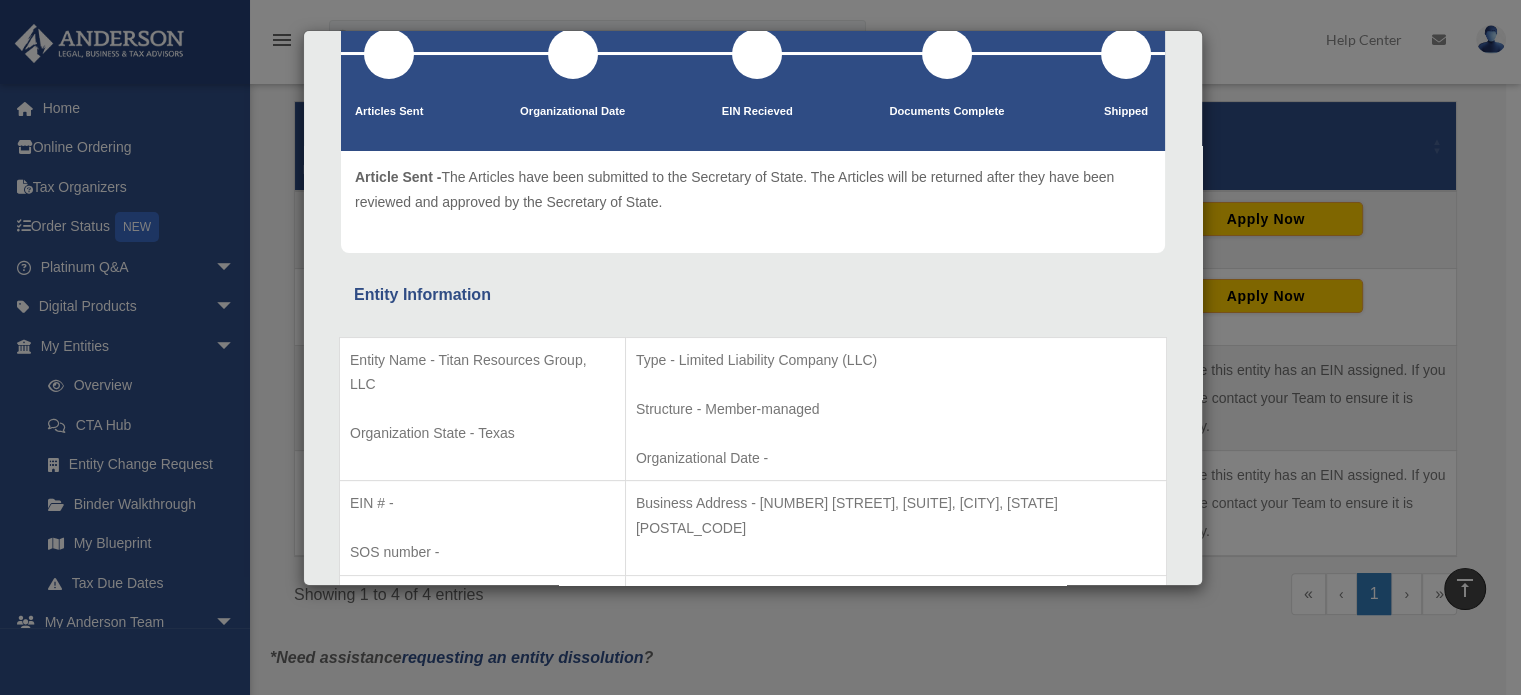 scroll, scrollTop: 100, scrollLeft: 0, axis: vertical 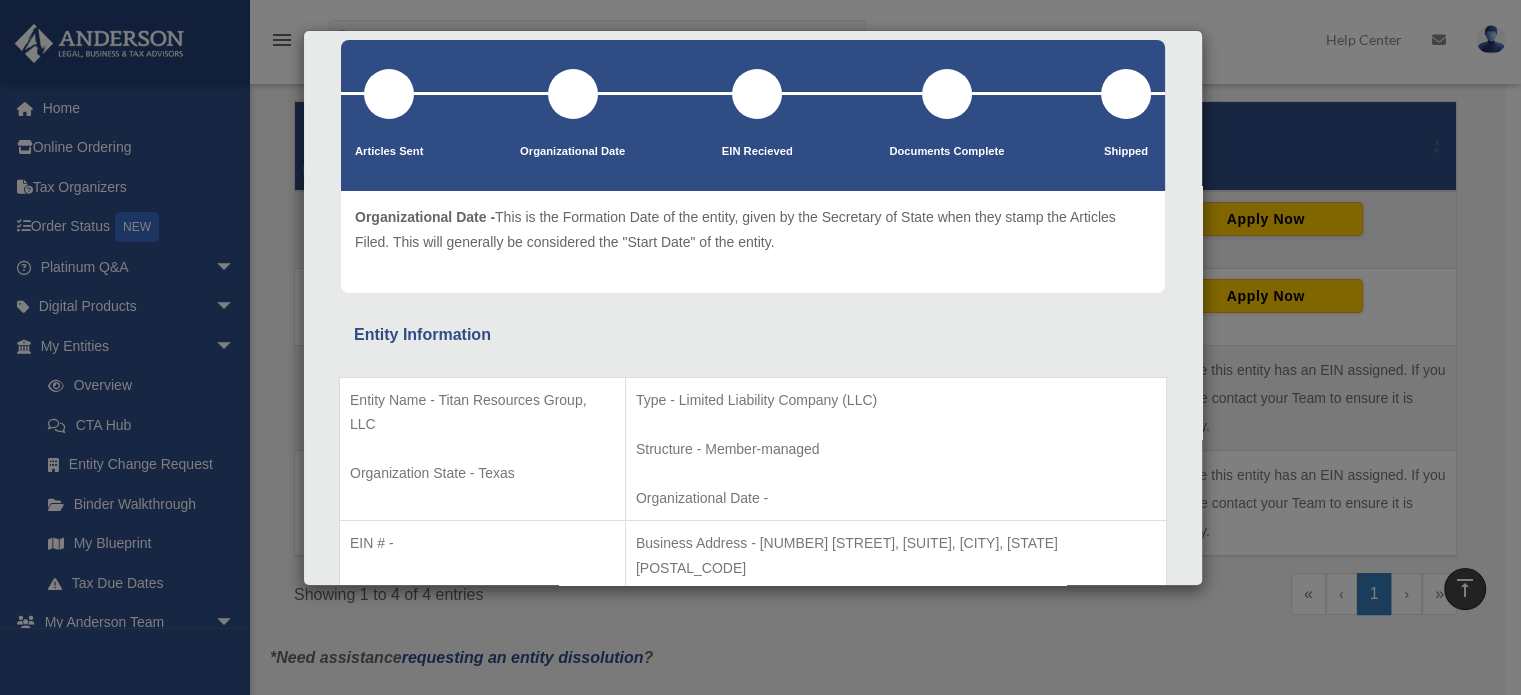 drag, startPoint x: 1400, startPoint y: 218, endPoint x: 1402, endPoint y: 203, distance: 15.132746 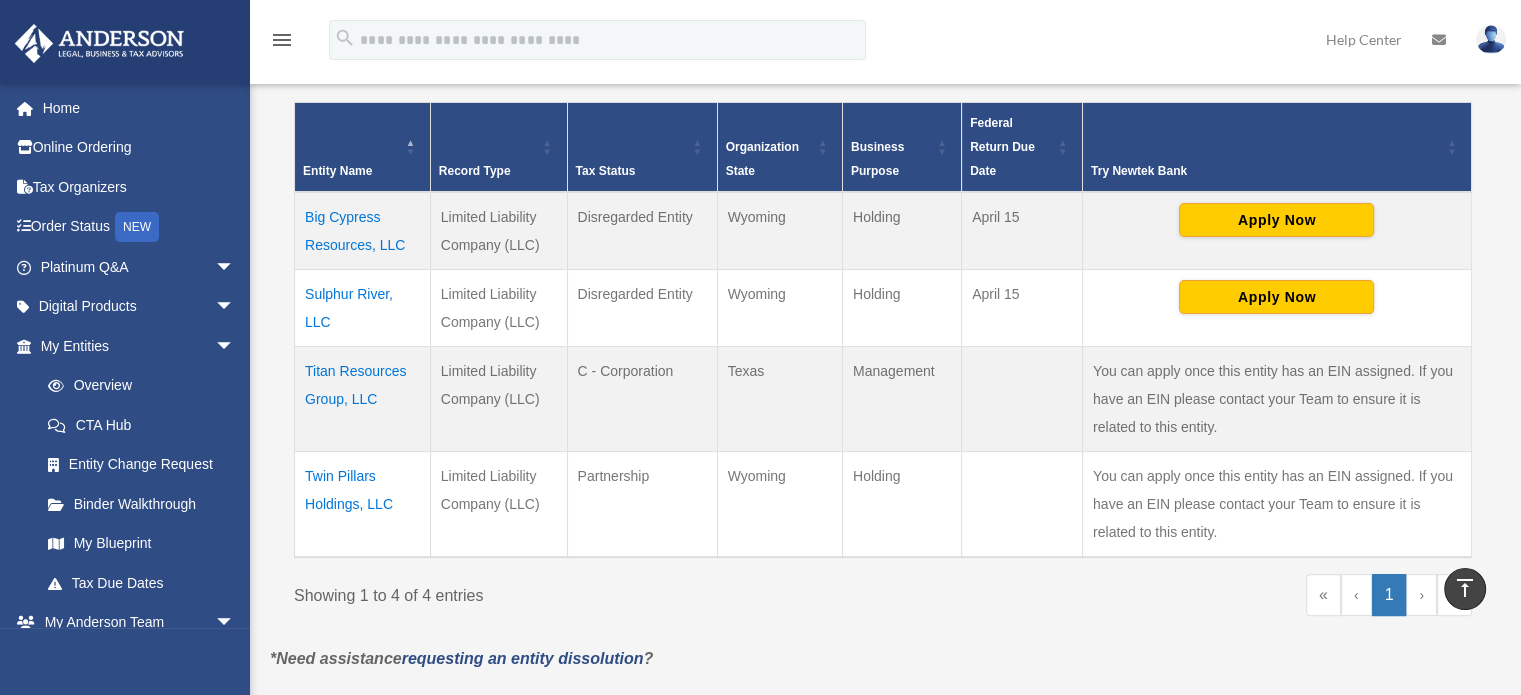 click at bounding box center [1491, 39] 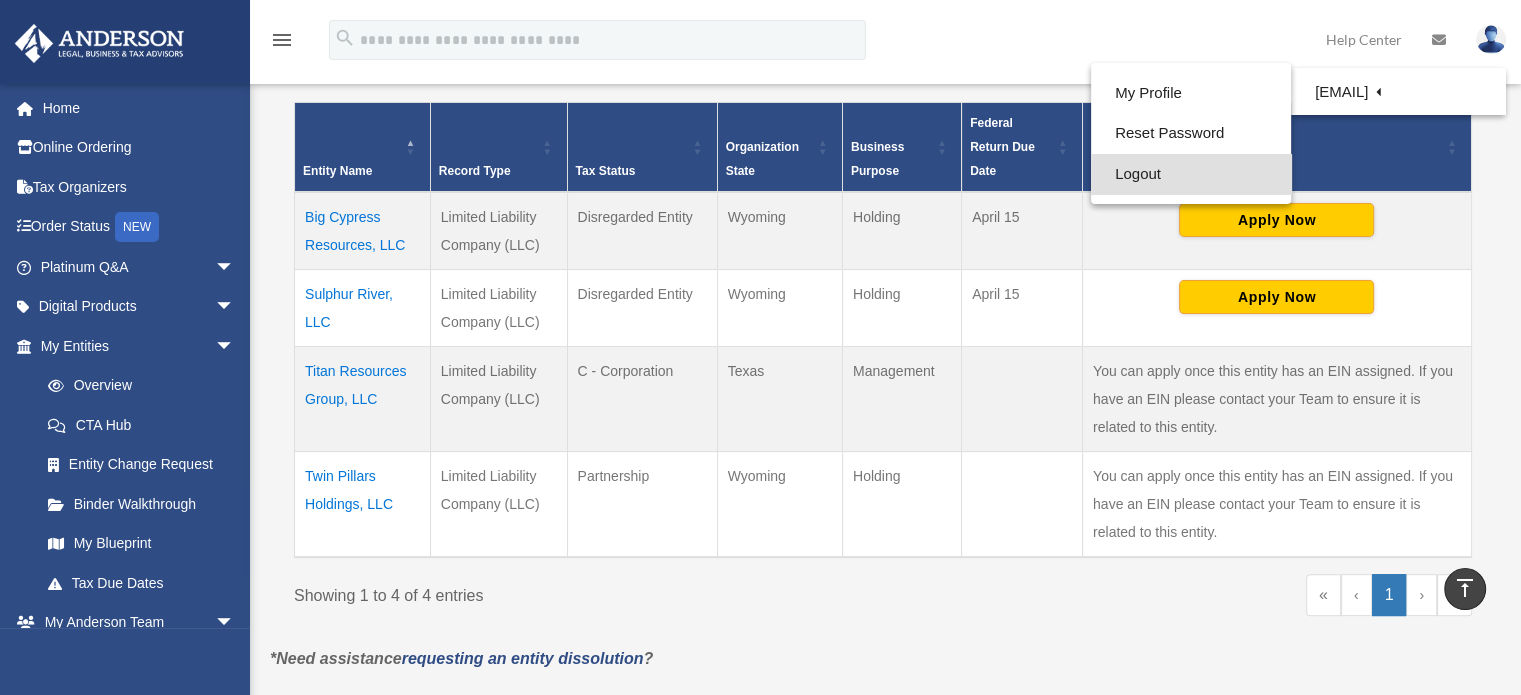 click on "Logout" at bounding box center (1191, 174) 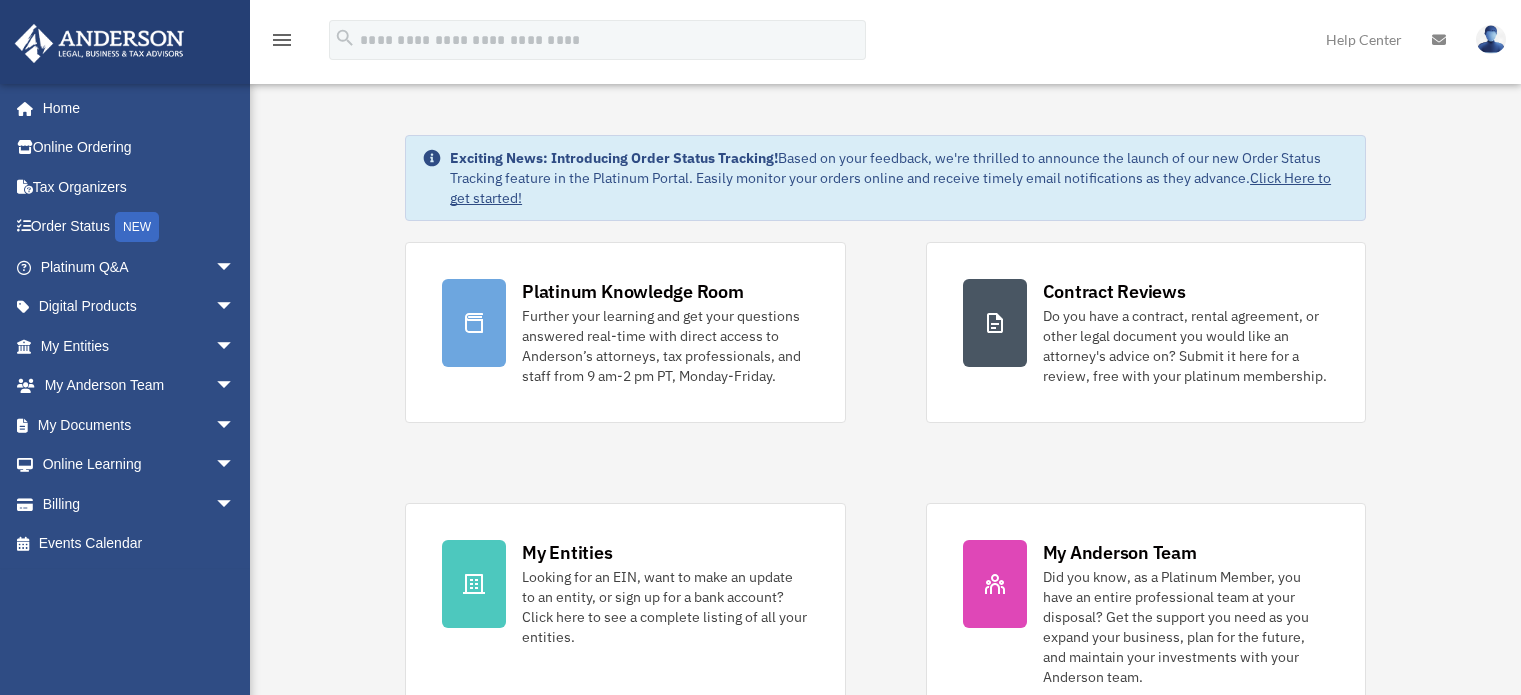 scroll, scrollTop: 0, scrollLeft: 0, axis: both 